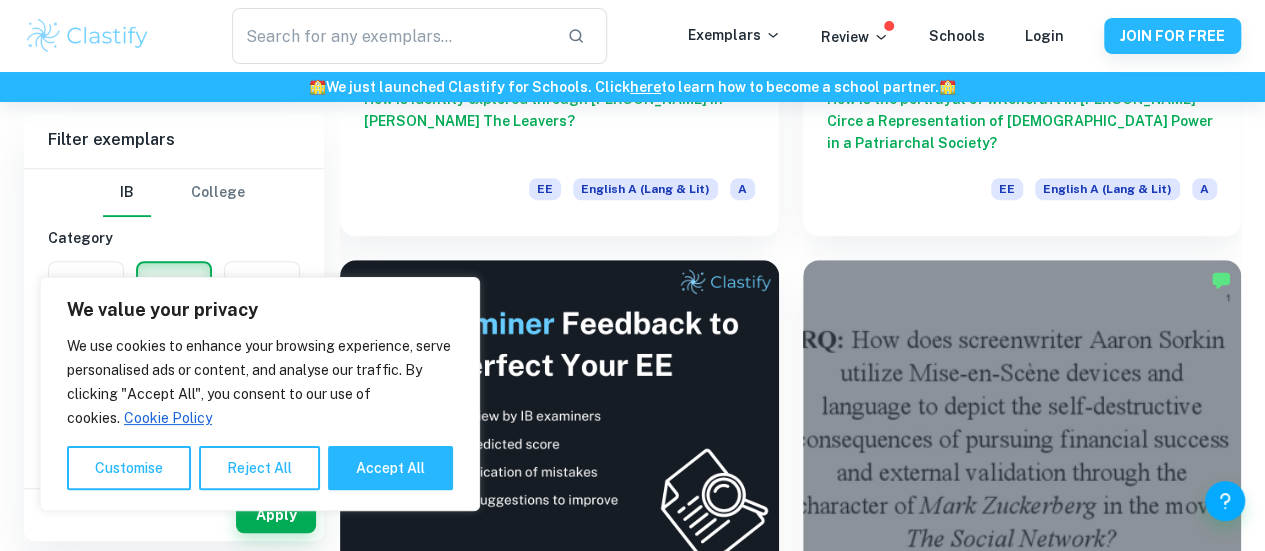 scroll, scrollTop: 528, scrollLeft: 0, axis: vertical 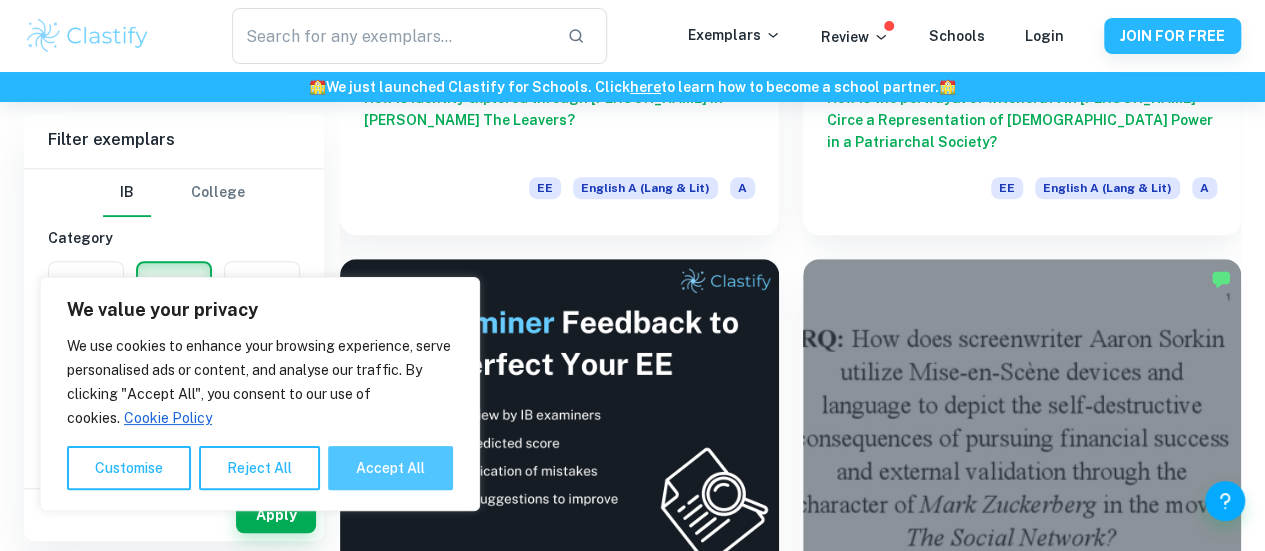 click on "Accept All" at bounding box center (390, 468) 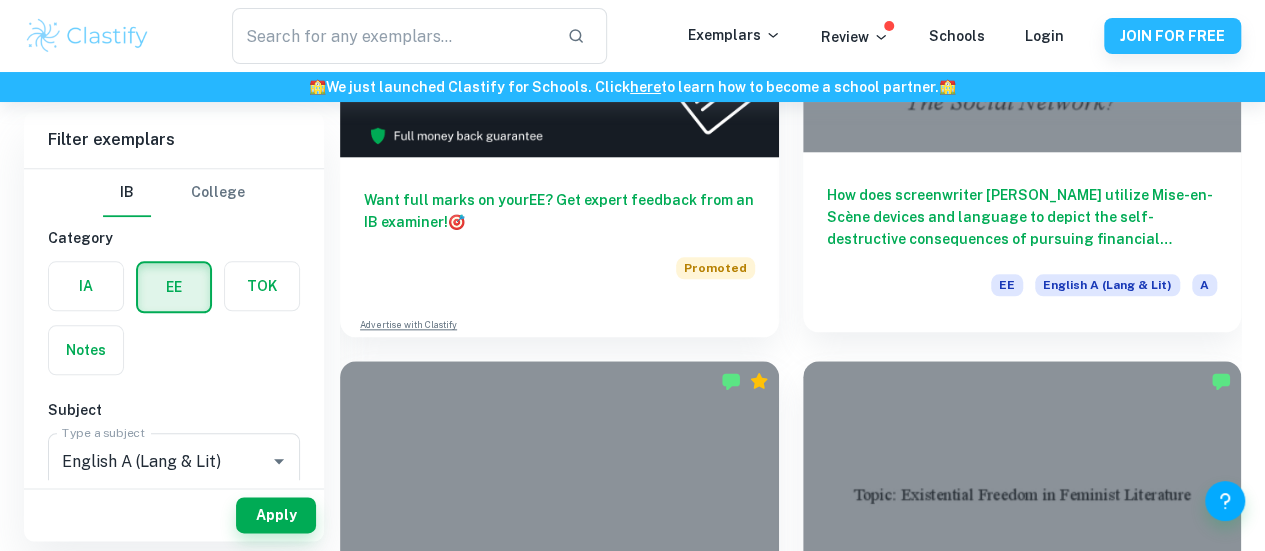 scroll, scrollTop: 962, scrollLeft: 0, axis: vertical 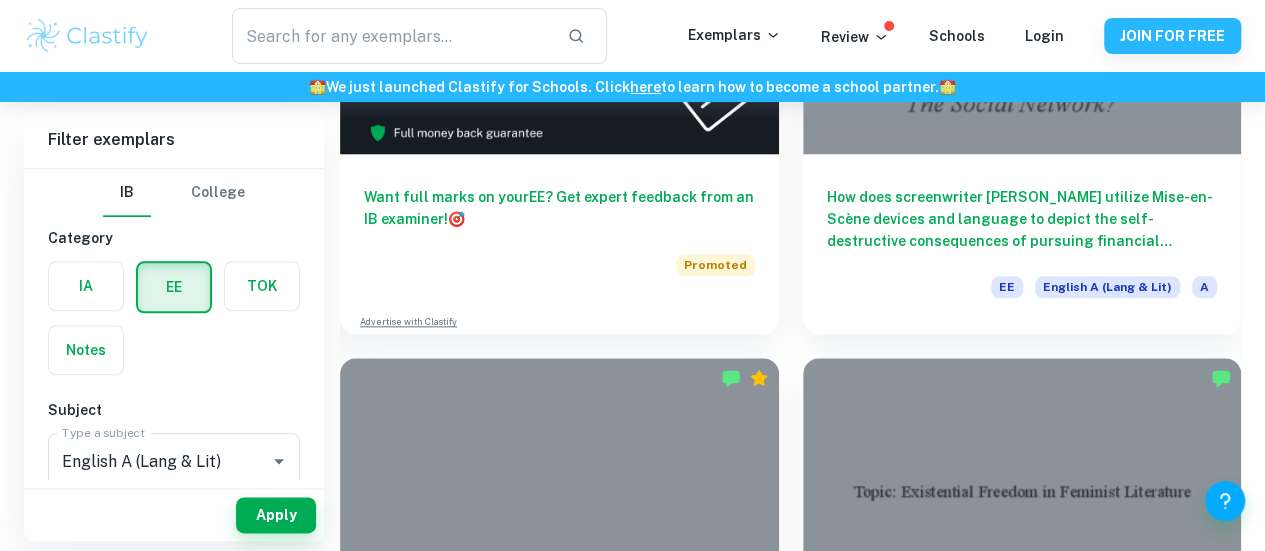 click at bounding box center (1022, 1050) 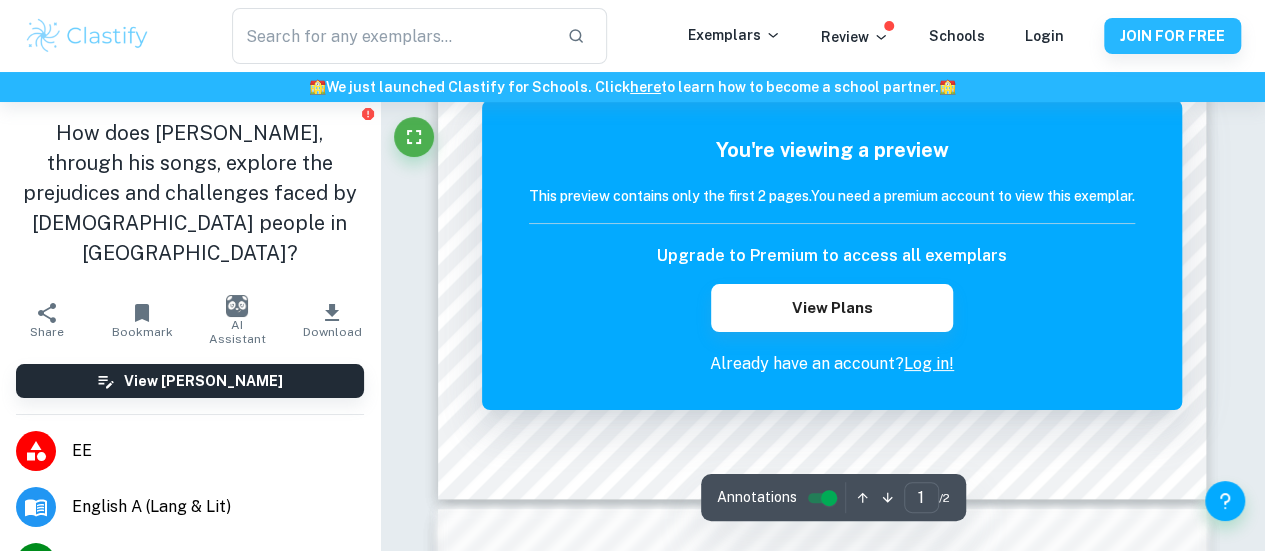 scroll, scrollTop: 632, scrollLeft: 0, axis: vertical 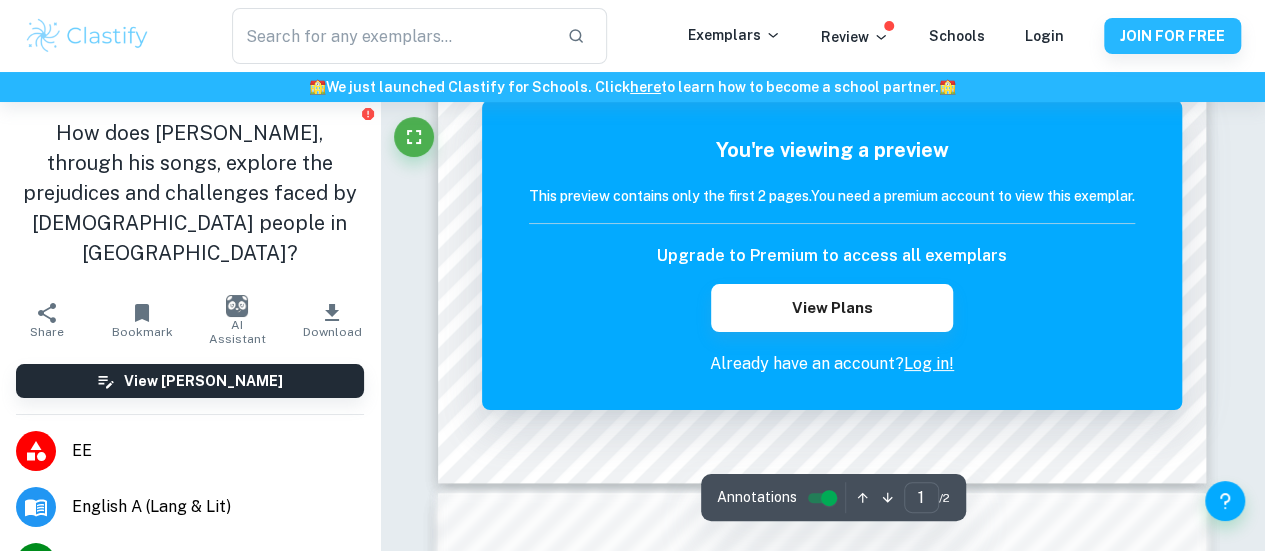 click on "Log in!" at bounding box center (929, 363) 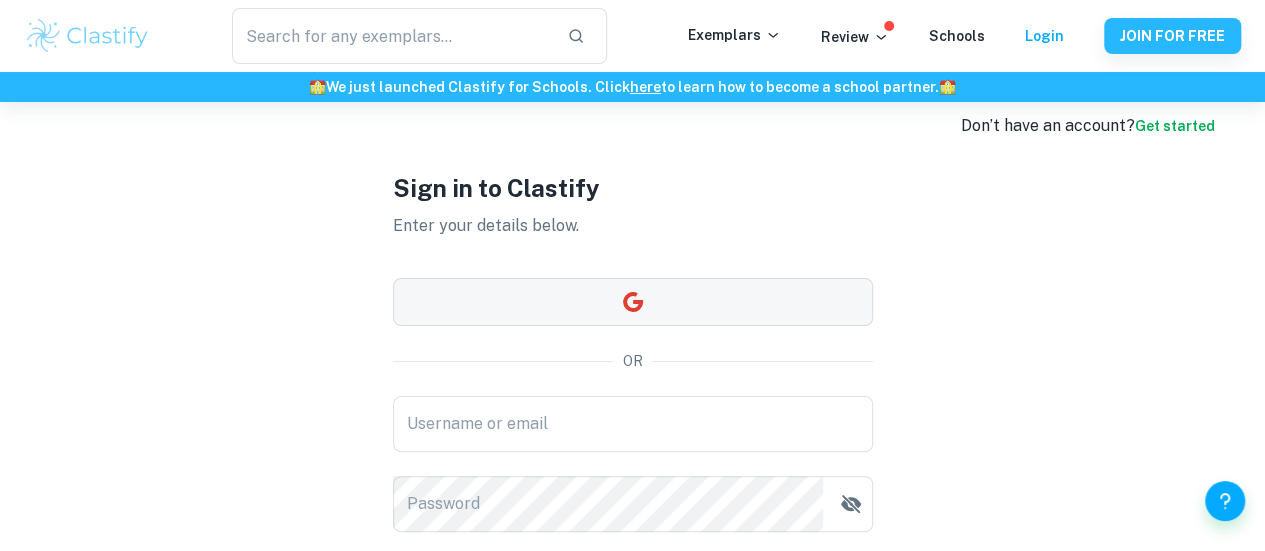 scroll, scrollTop: 0, scrollLeft: 0, axis: both 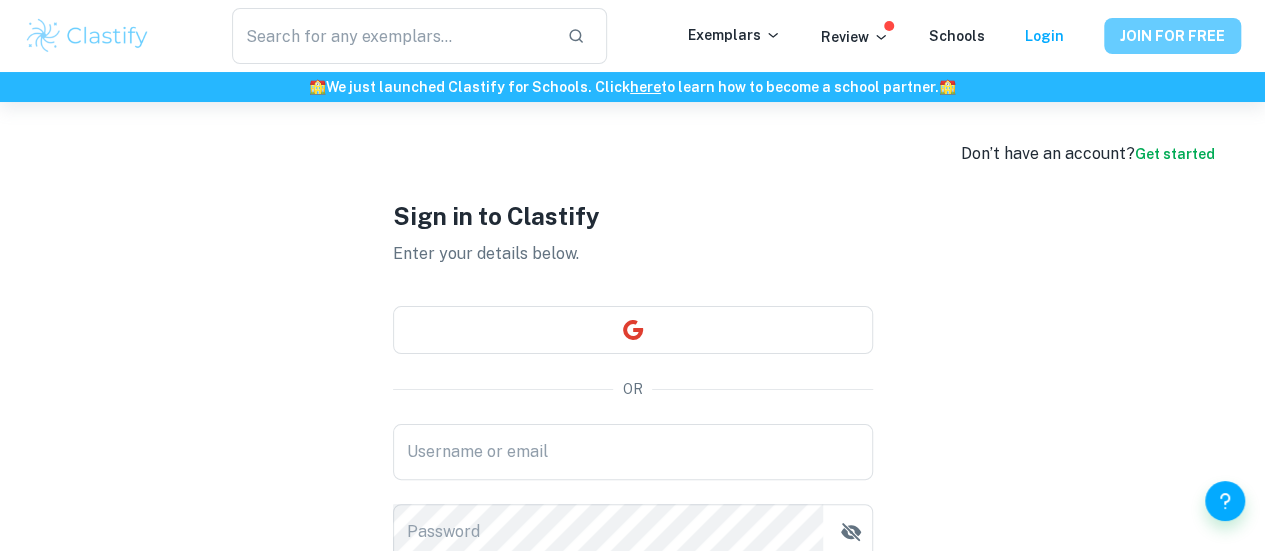 click on "JOIN FOR FREE" at bounding box center (1172, 36) 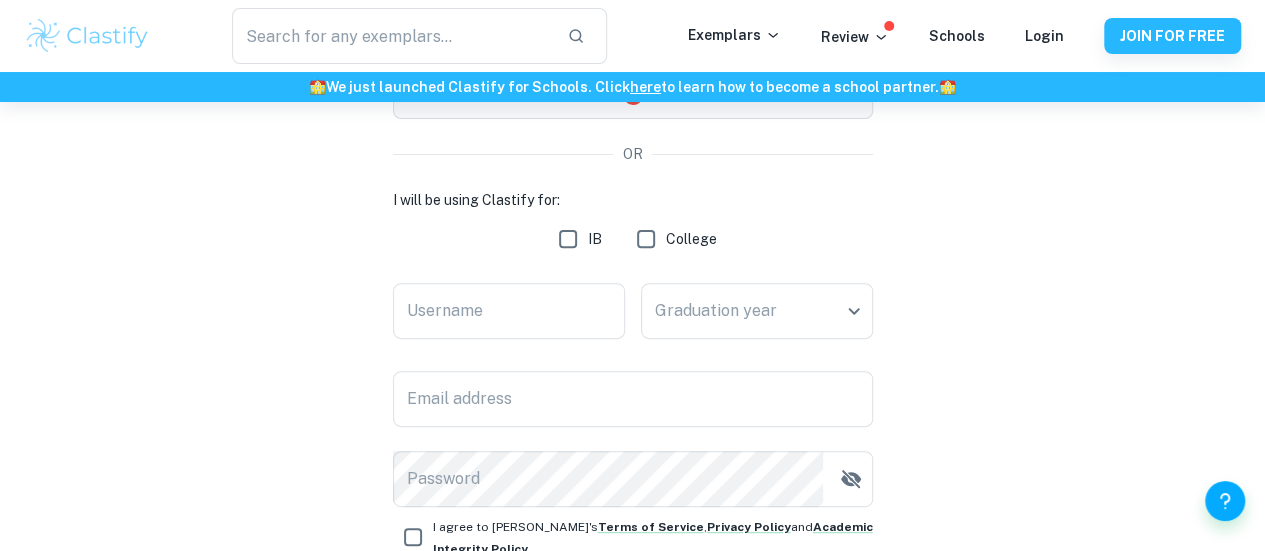scroll, scrollTop: 244, scrollLeft: 0, axis: vertical 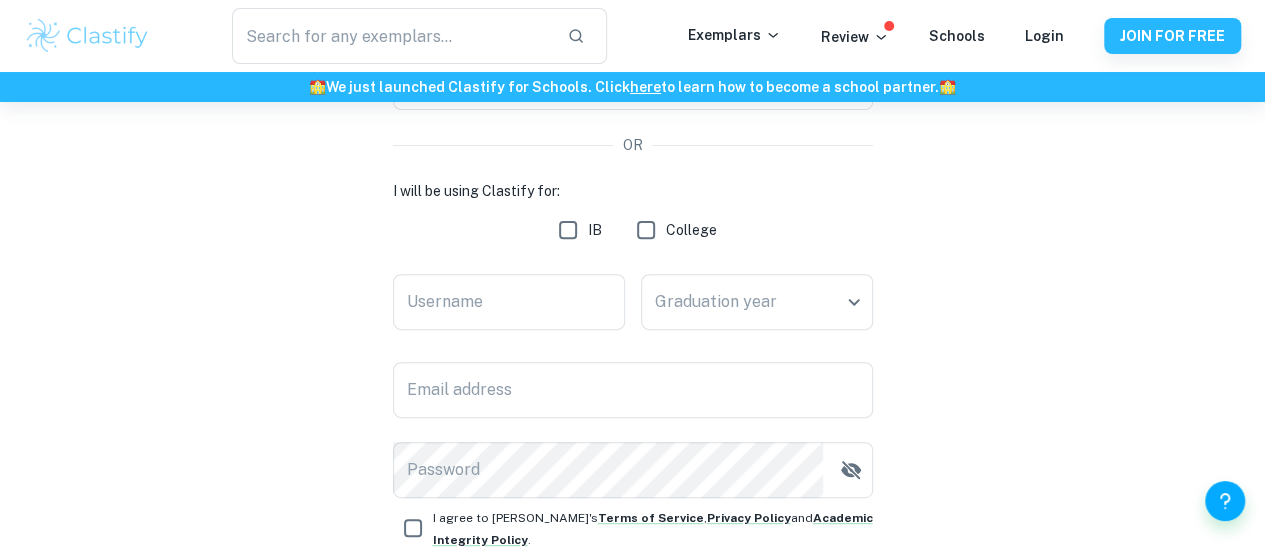 click on "IB" at bounding box center [568, 230] 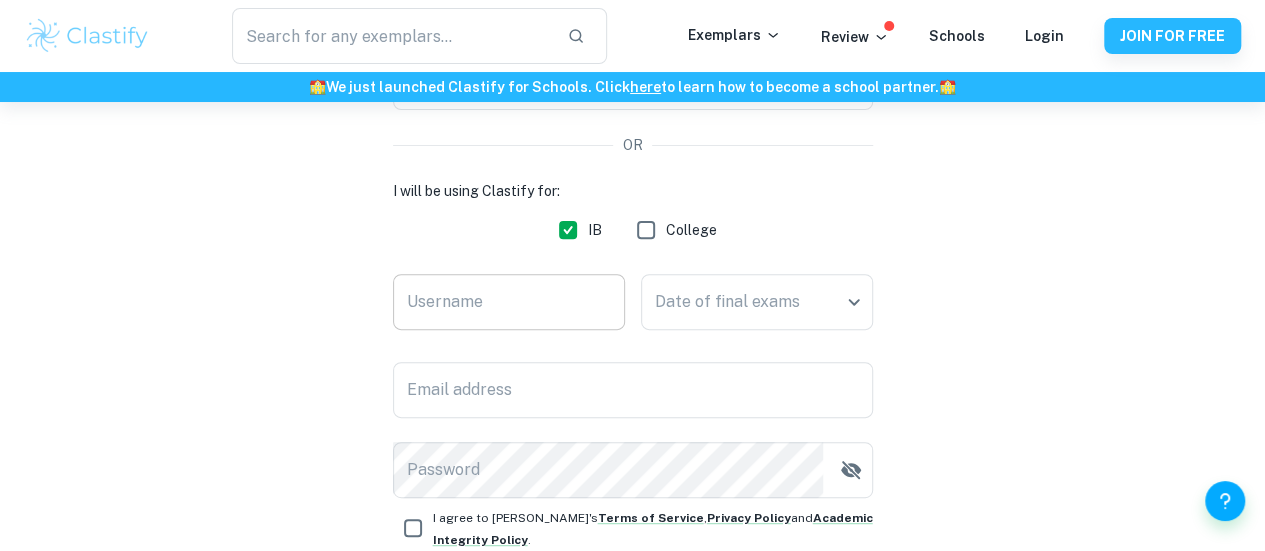 click on "Username" at bounding box center (509, 302) 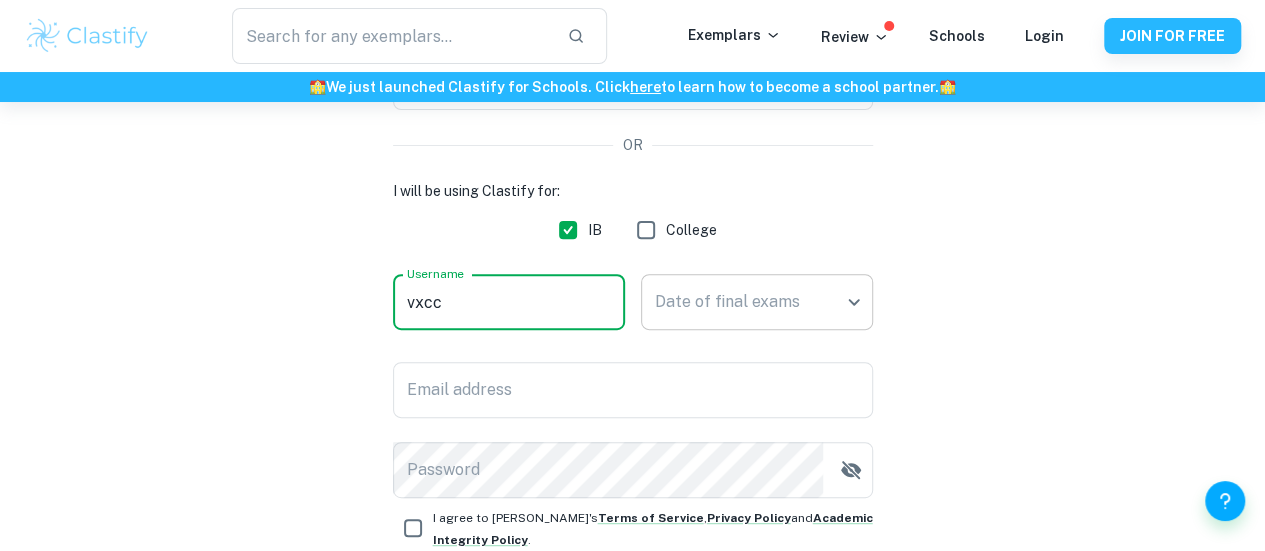 type on "vxcc" 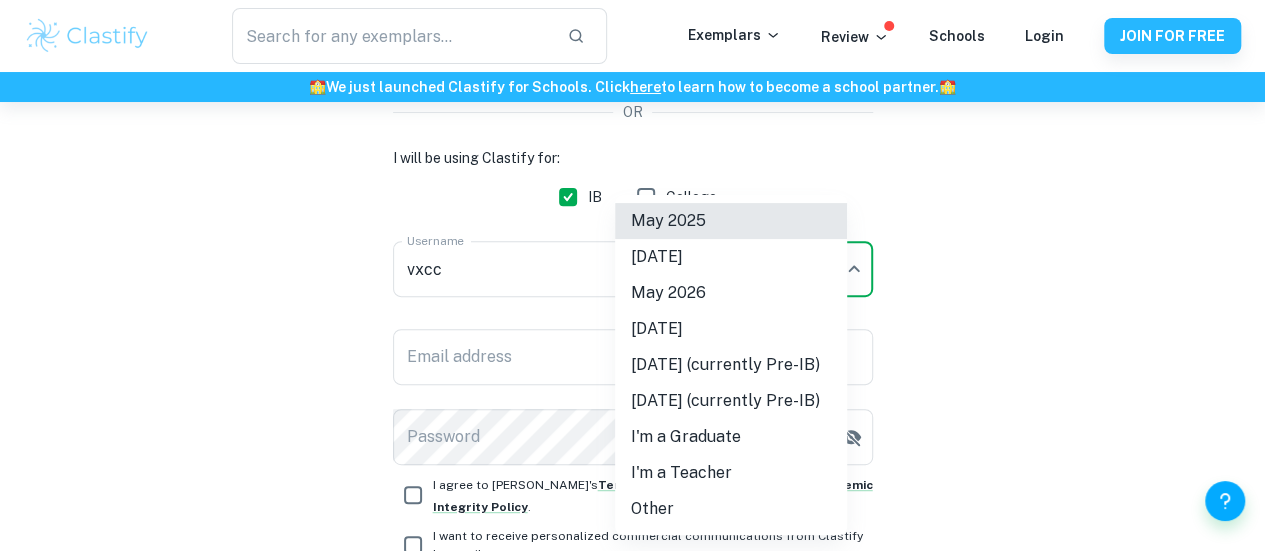 scroll, scrollTop: 278, scrollLeft: 0, axis: vertical 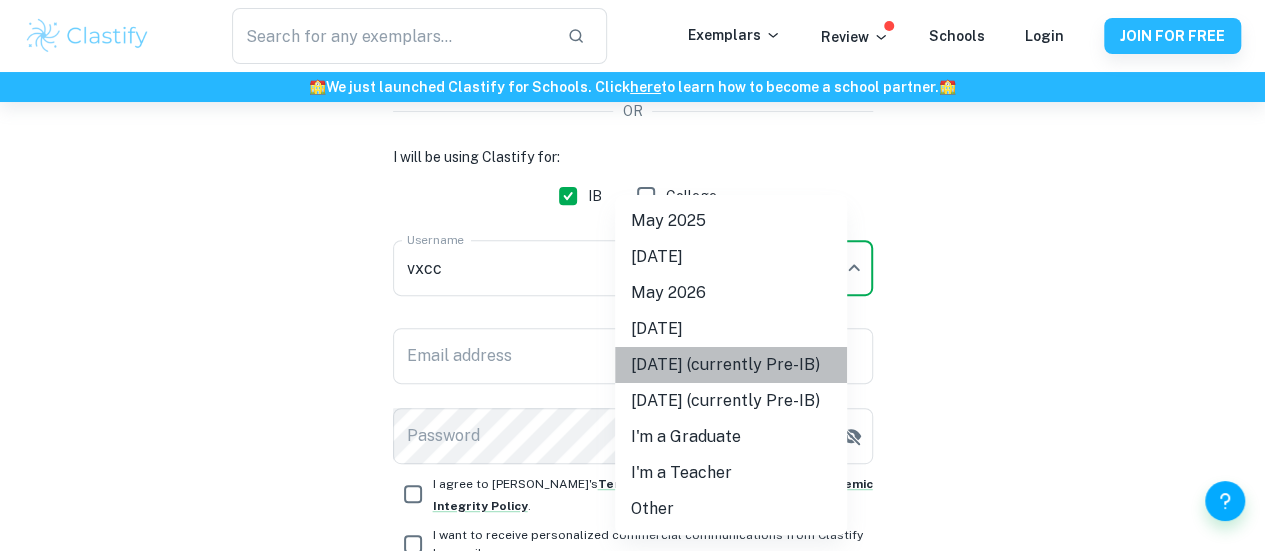 click on "[DATE] (currently Pre-IB)" at bounding box center [731, 365] 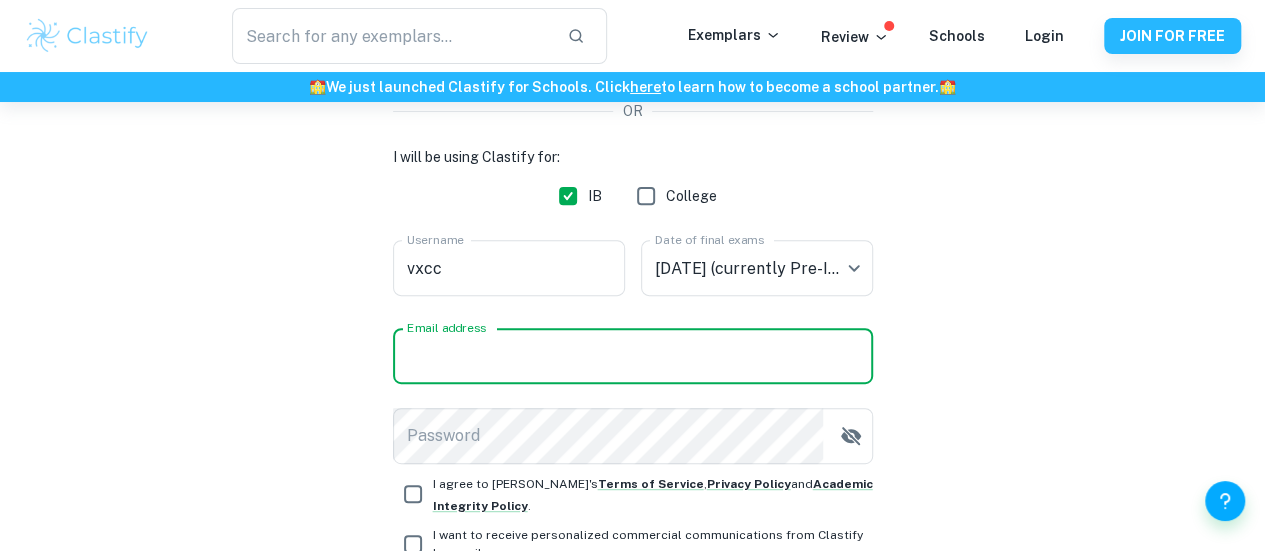 click on "Email address" at bounding box center (633, 356) 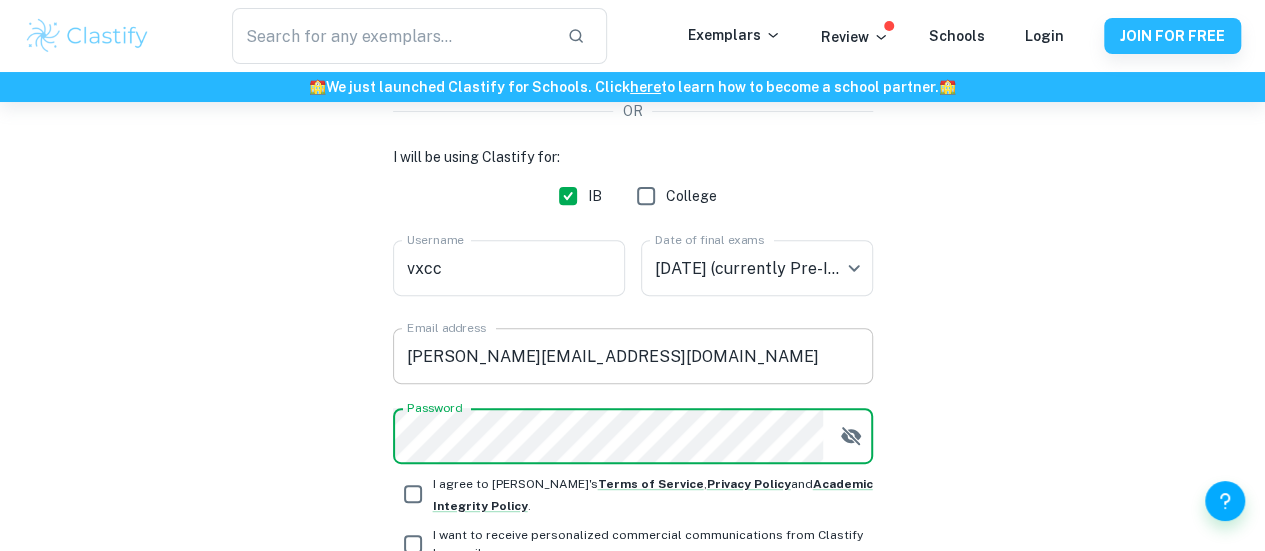 scroll, scrollTop: 350, scrollLeft: 0, axis: vertical 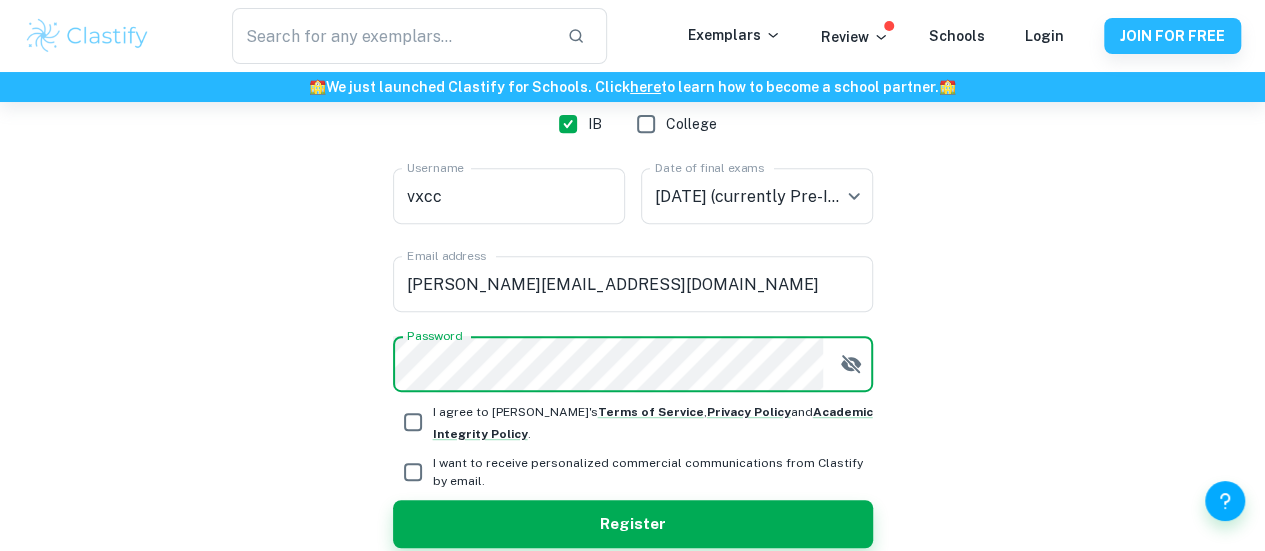 click on "I agree to [PERSON_NAME]'s  Terms of Service ,  Privacy Policy  and  Academic Integrity Policy ." at bounding box center (413, 422) 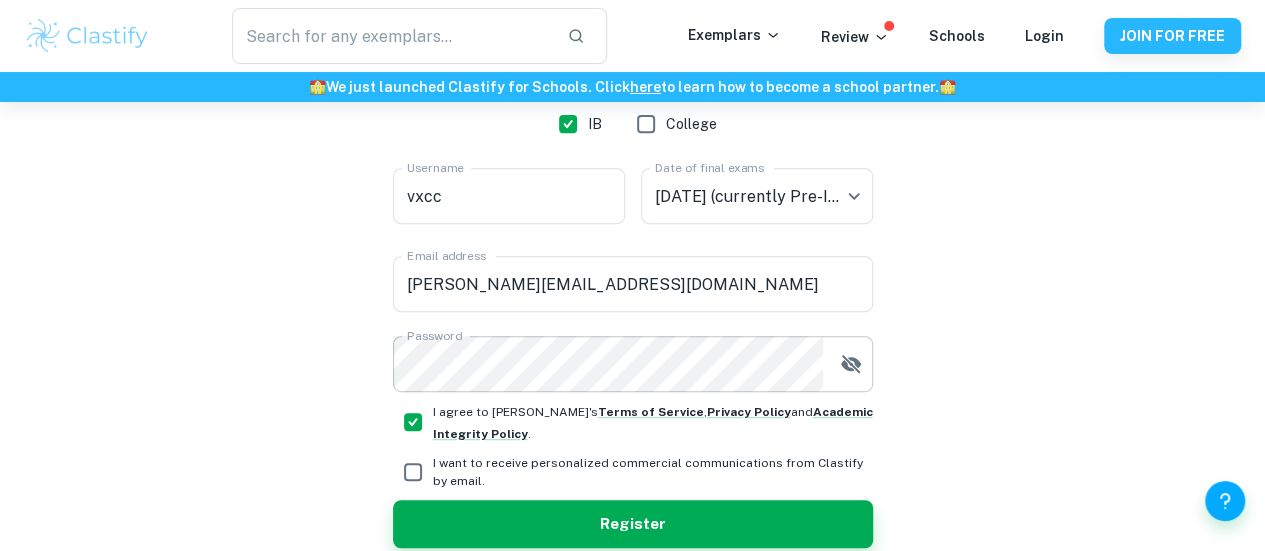 click 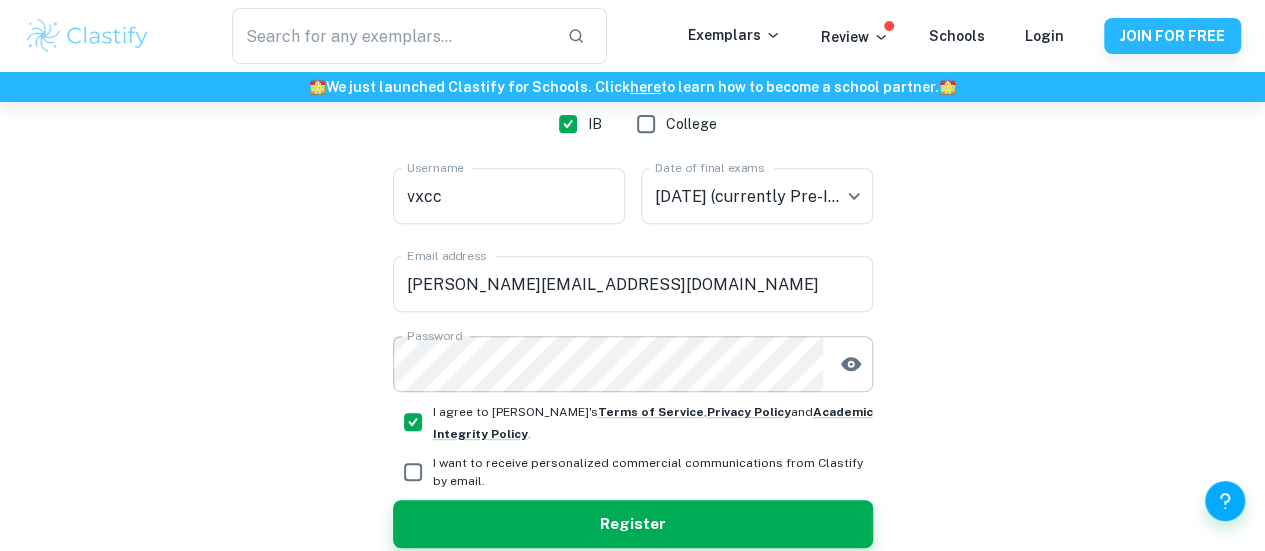 click 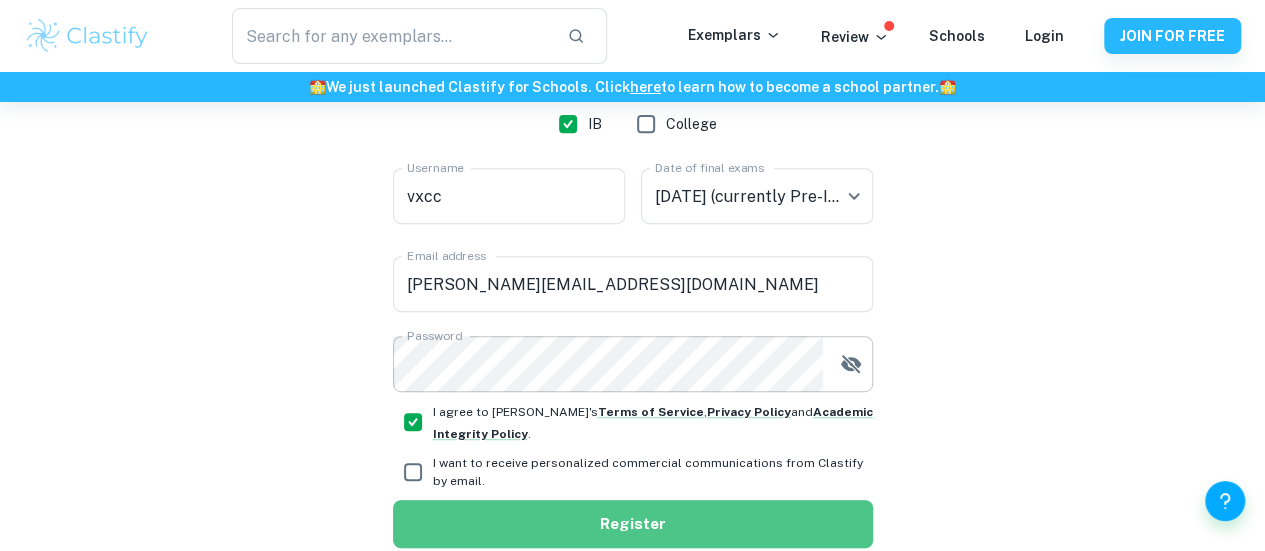 click on "Register" at bounding box center [633, 524] 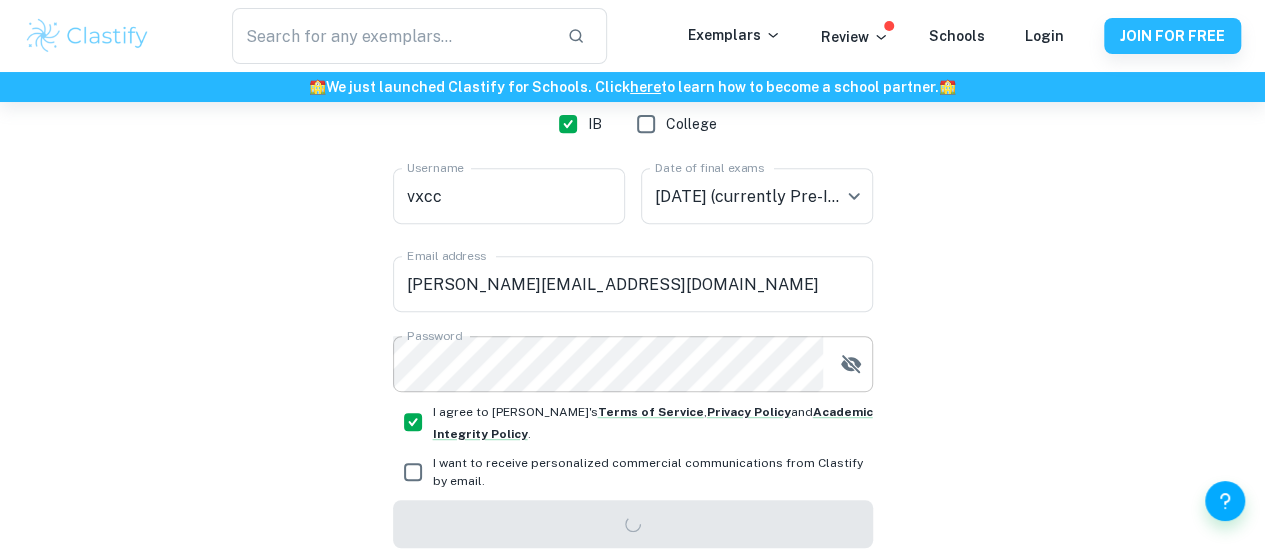 scroll, scrollTop: 102, scrollLeft: 0, axis: vertical 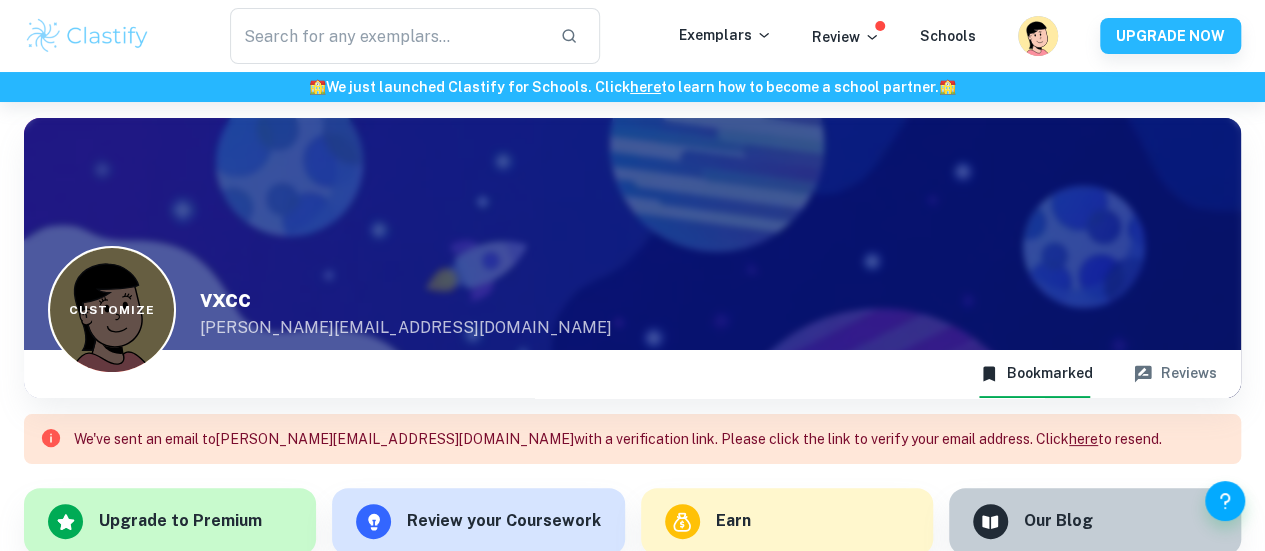 click on "Customize" at bounding box center [112, 310] 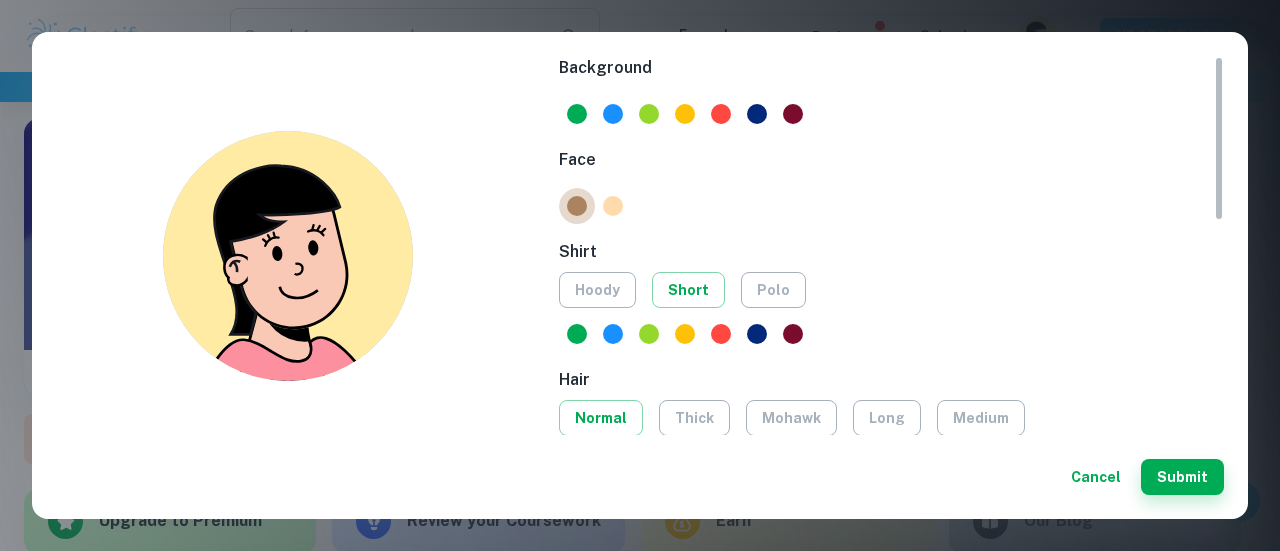 click at bounding box center (577, 206) 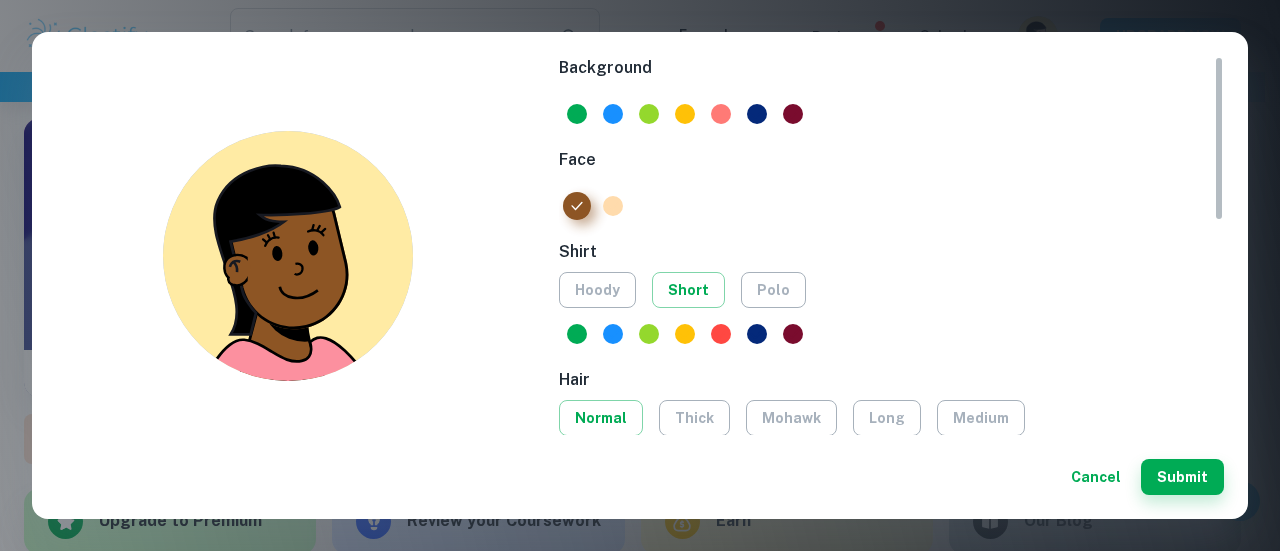 click at bounding box center [721, 114] 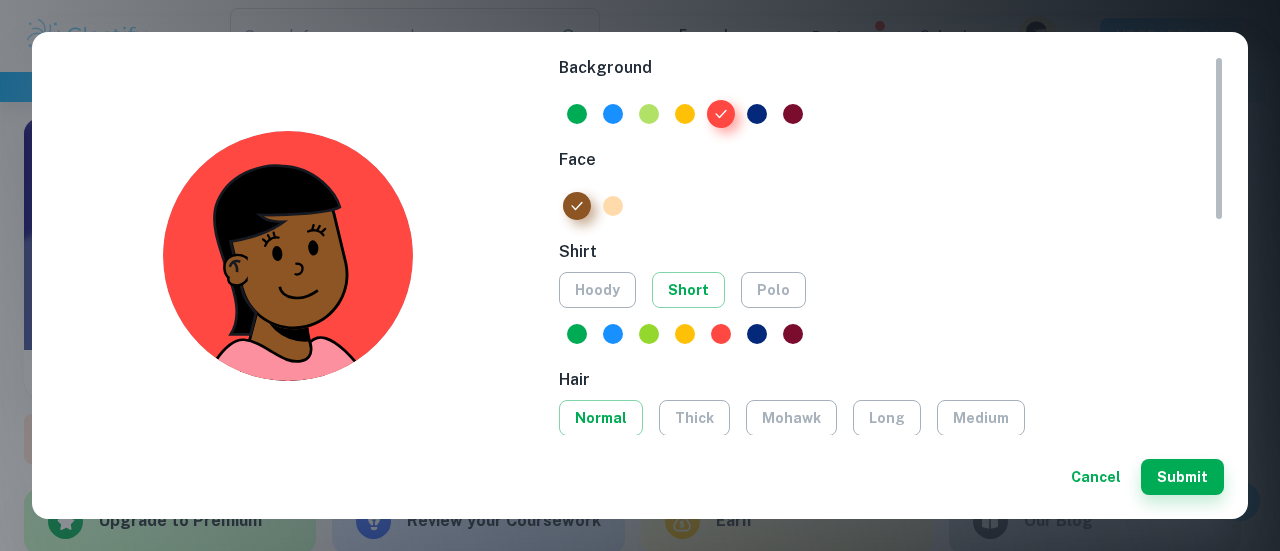 click at bounding box center (649, 114) 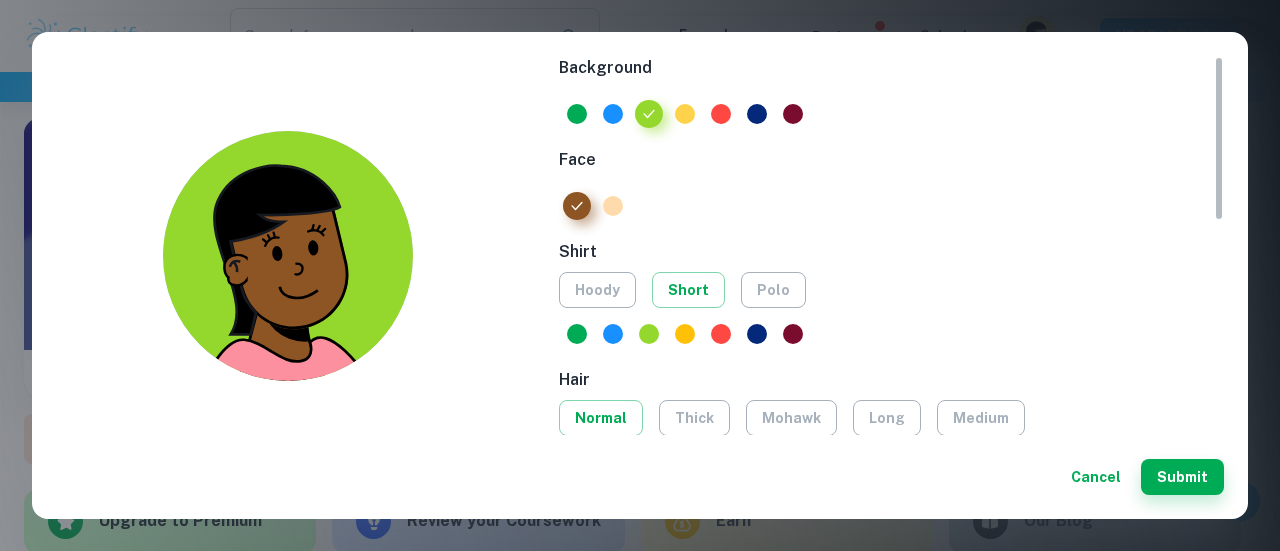 click at bounding box center (685, 114) 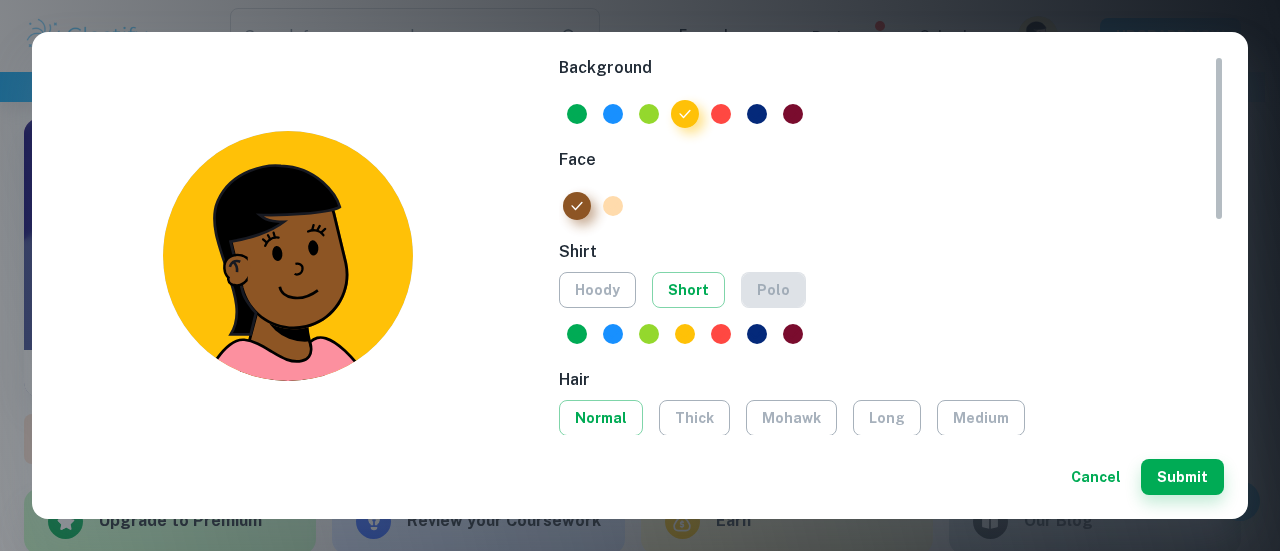 click on "polo" at bounding box center [773, 290] 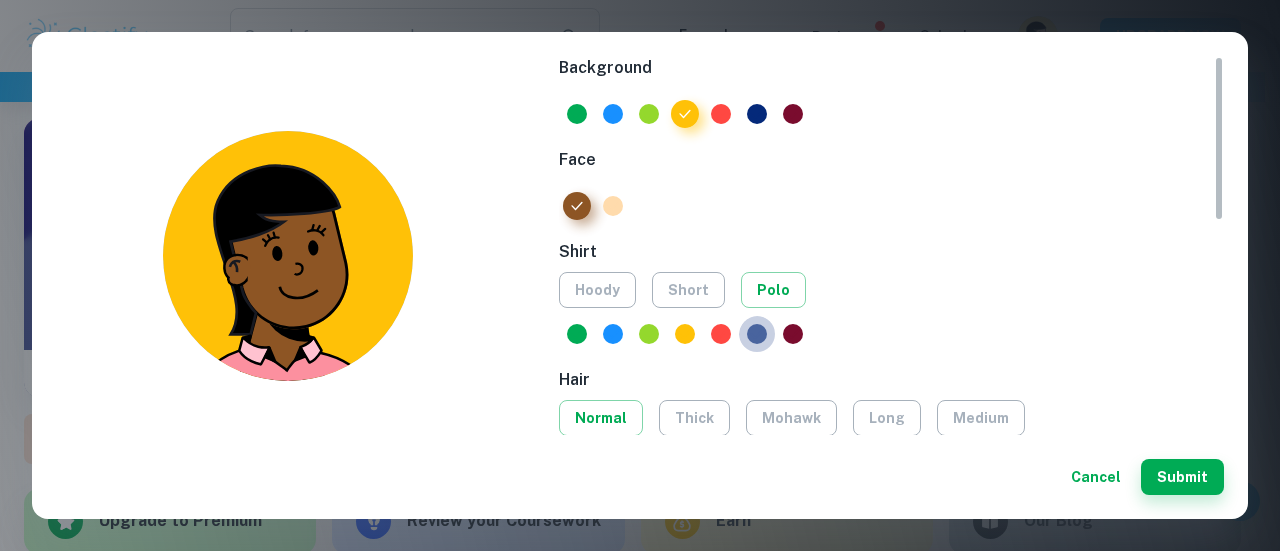 click at bounding box center (757, 334) 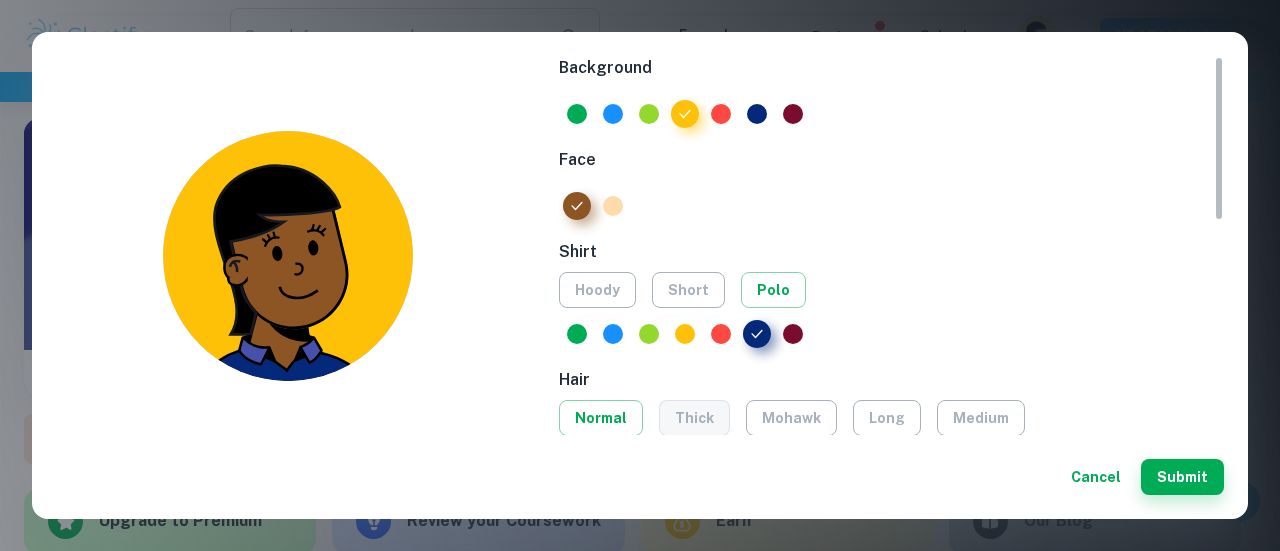 click on "thick" at bounding box center [694, 418] 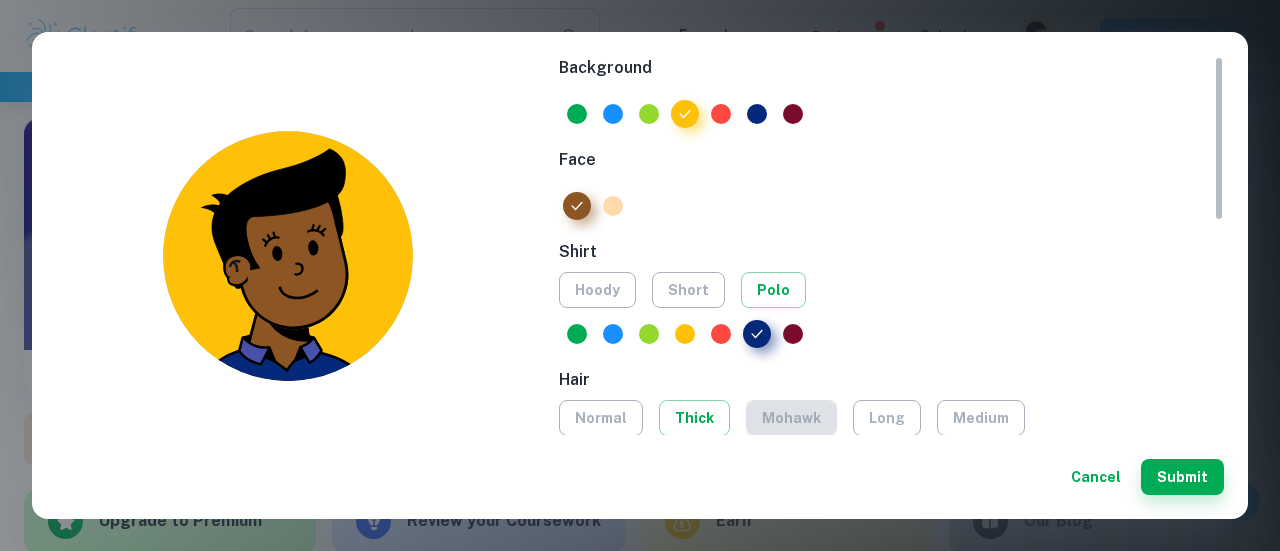 click on "mohawk" at bounding box center [791, 418] 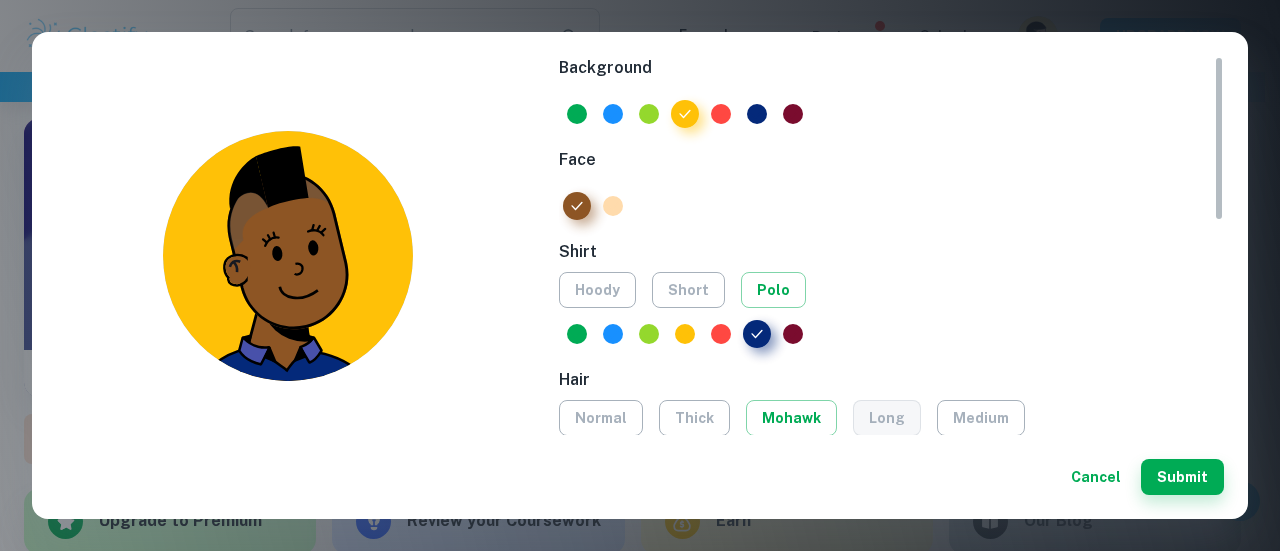 click on "long" at bounding box center [887, 418] 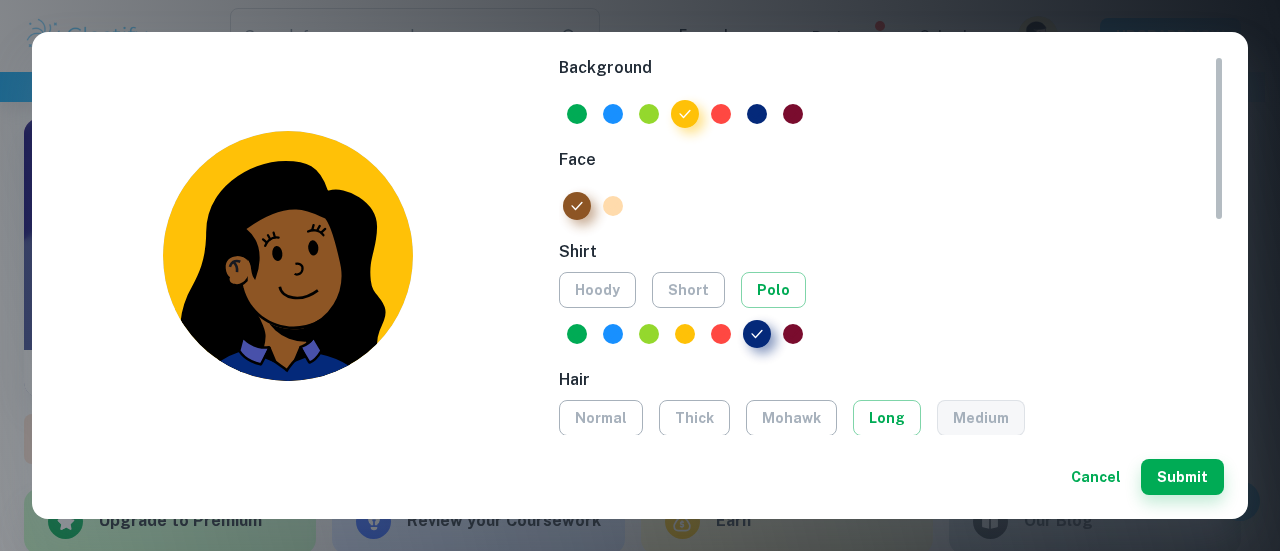 click on "medium" at bounding box center [981, 418] 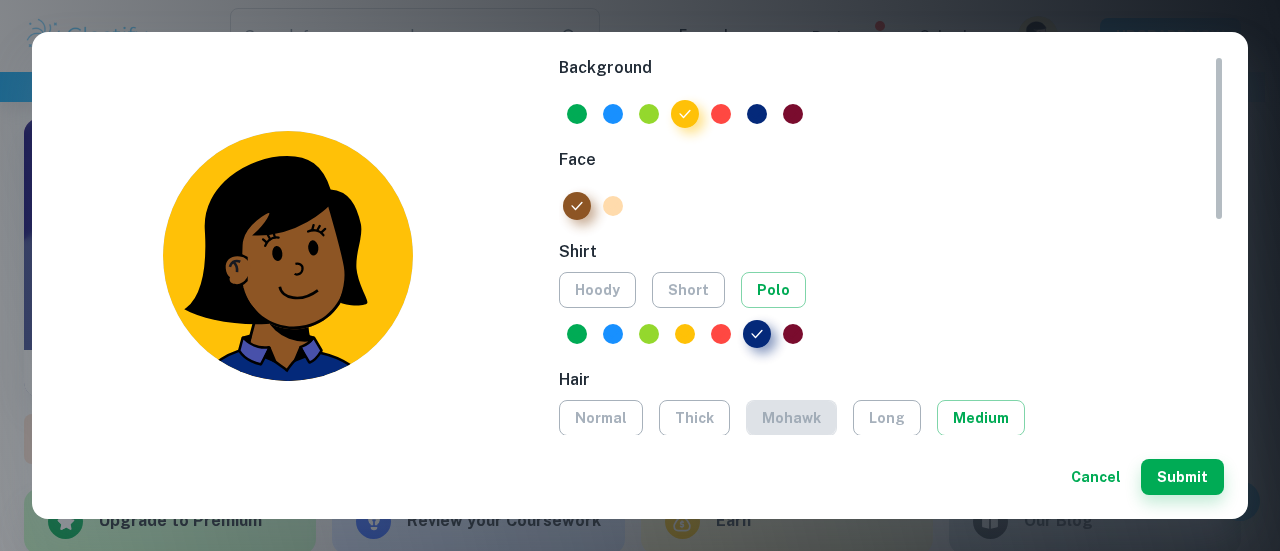 click on "mohawk" at bounding box center [791, 418] 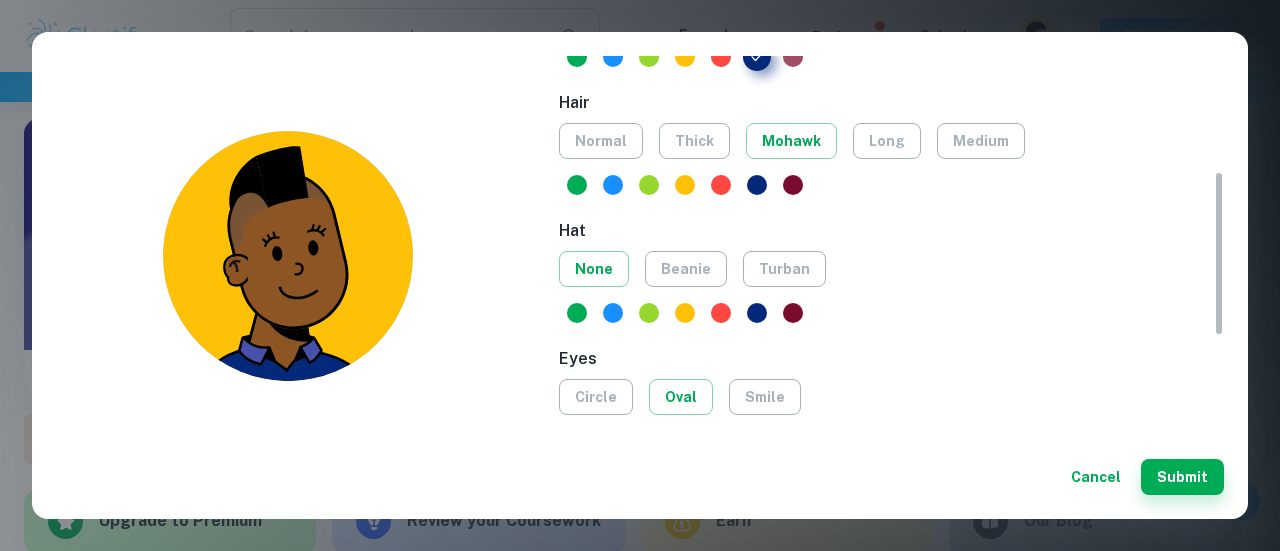 scroll, scrollTop: 278, scrollLeft: 0, axis: vertical 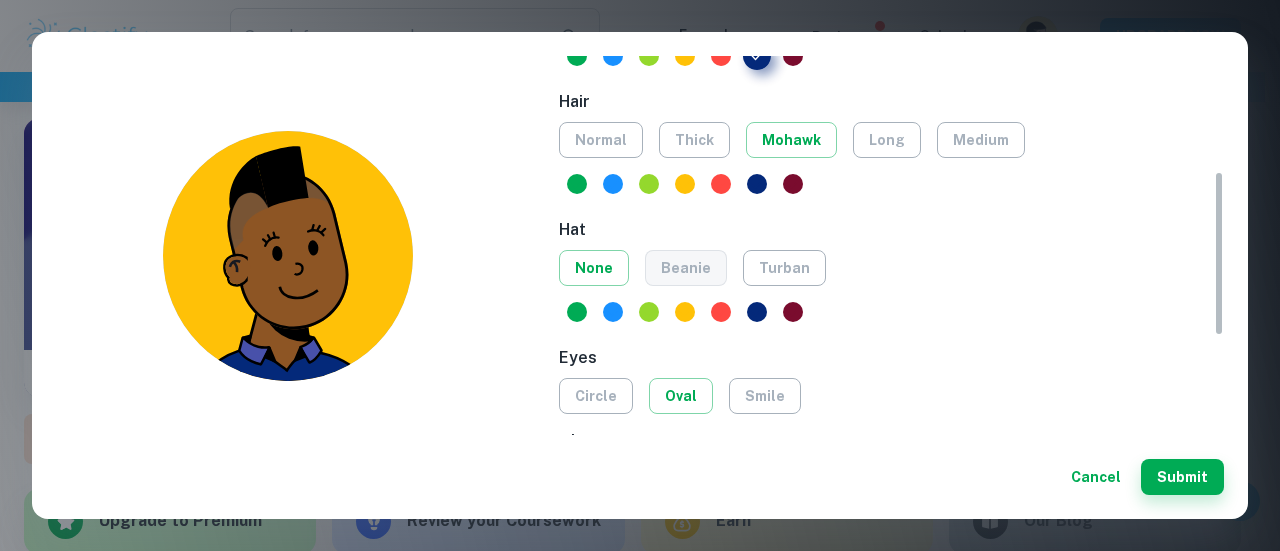 click on "beanie" at bounding box center (686, 268) 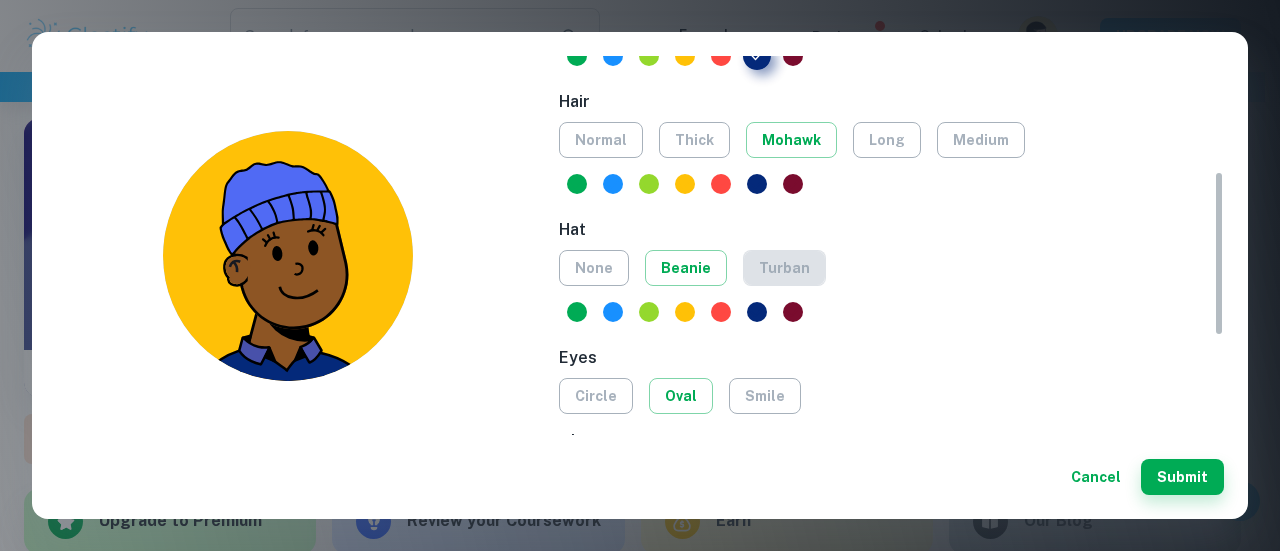 click on "turban" at bounding box center (784, 268) 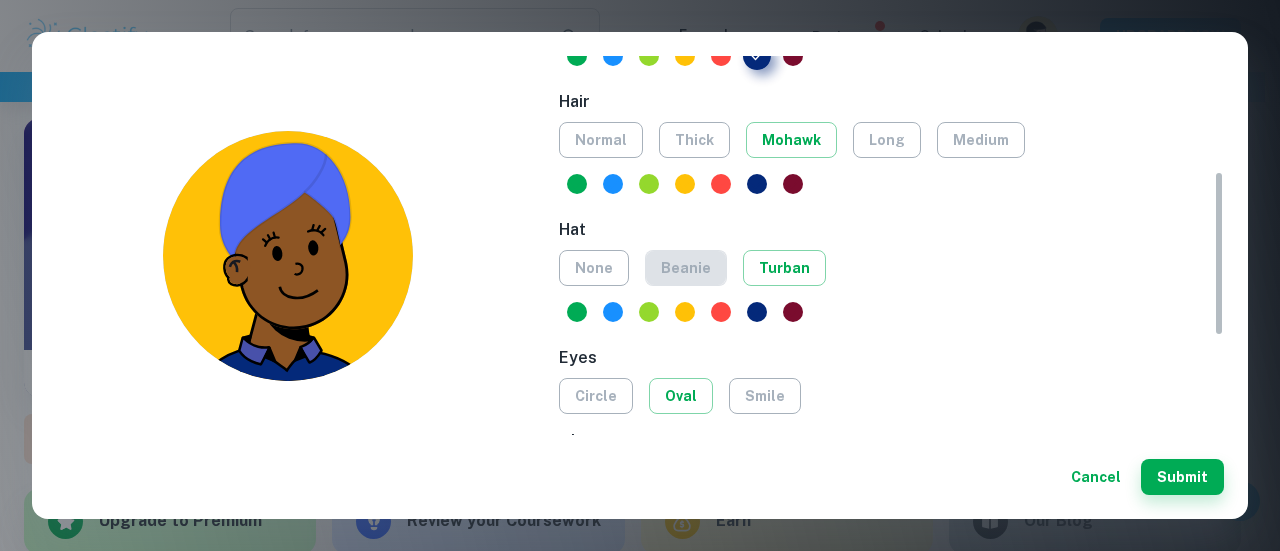 click on "beanie" at bounding box center (686, 268) 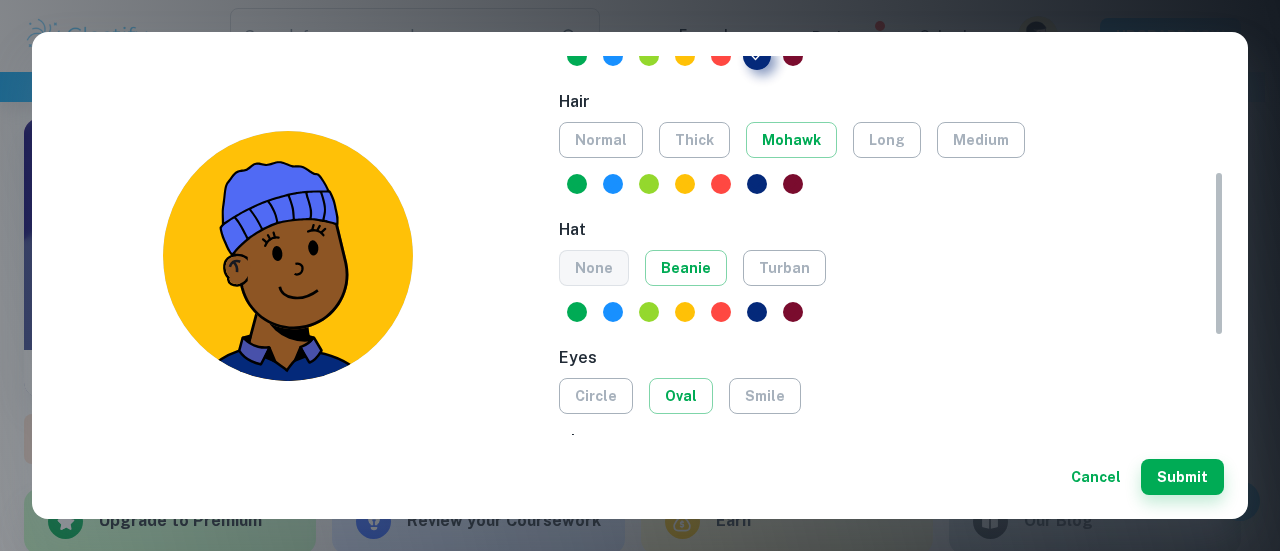 click on "none" at bounding box center (594, 268) 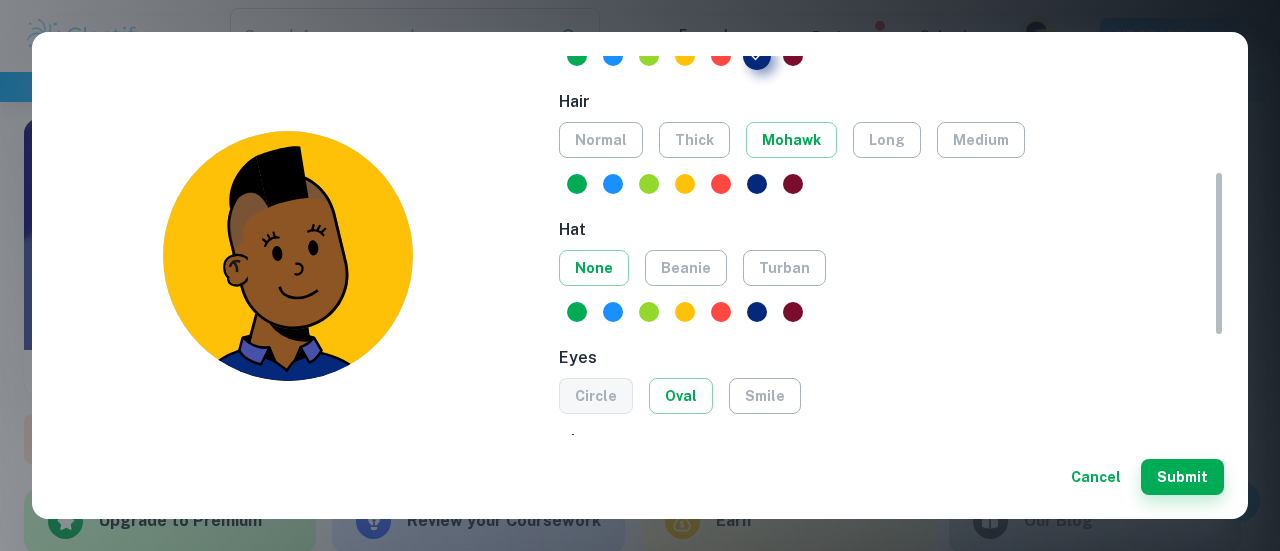 click on "circle" at bounding box center (596, 396) 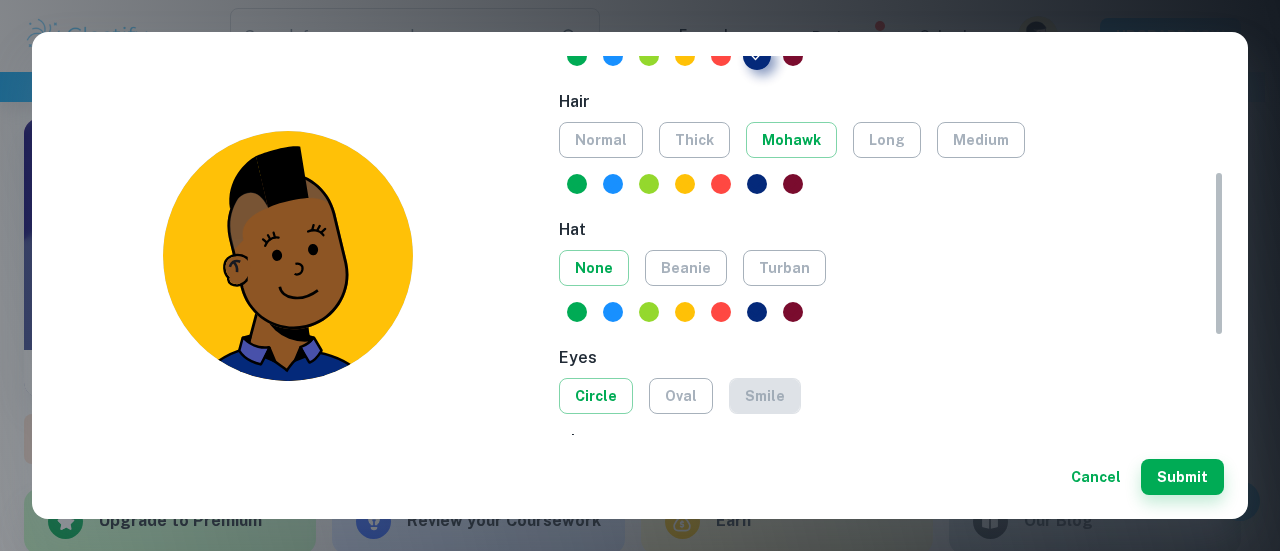 click on "smile" at bounding box center [765, 396] 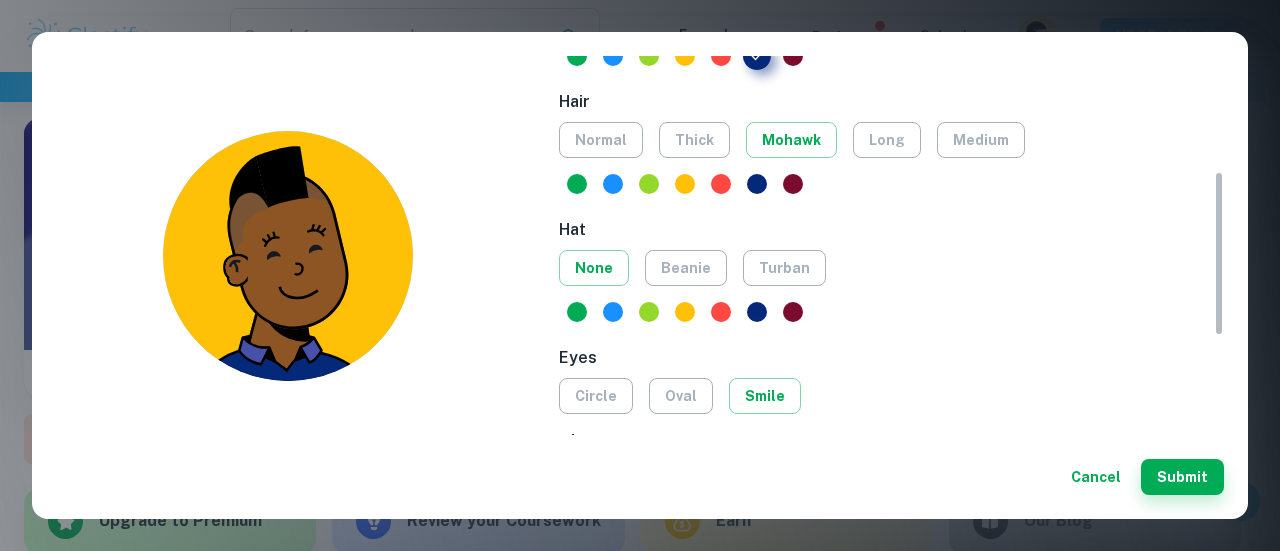 click on "circle oval smile" at bounding box center [891, 396] 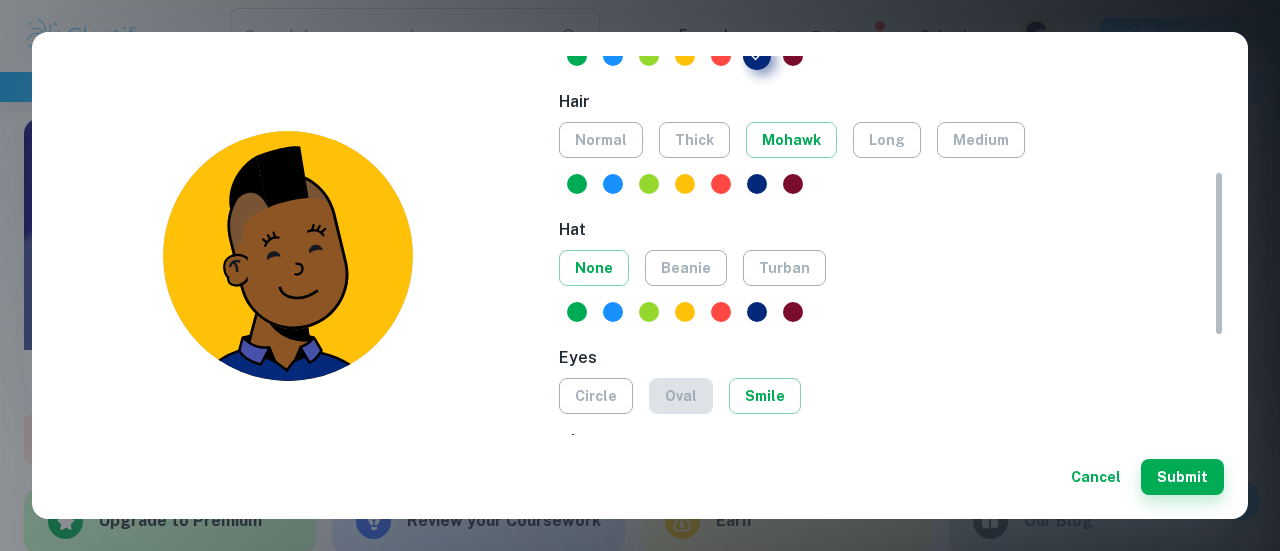 click on "oval" at bounding box center (681, 396) 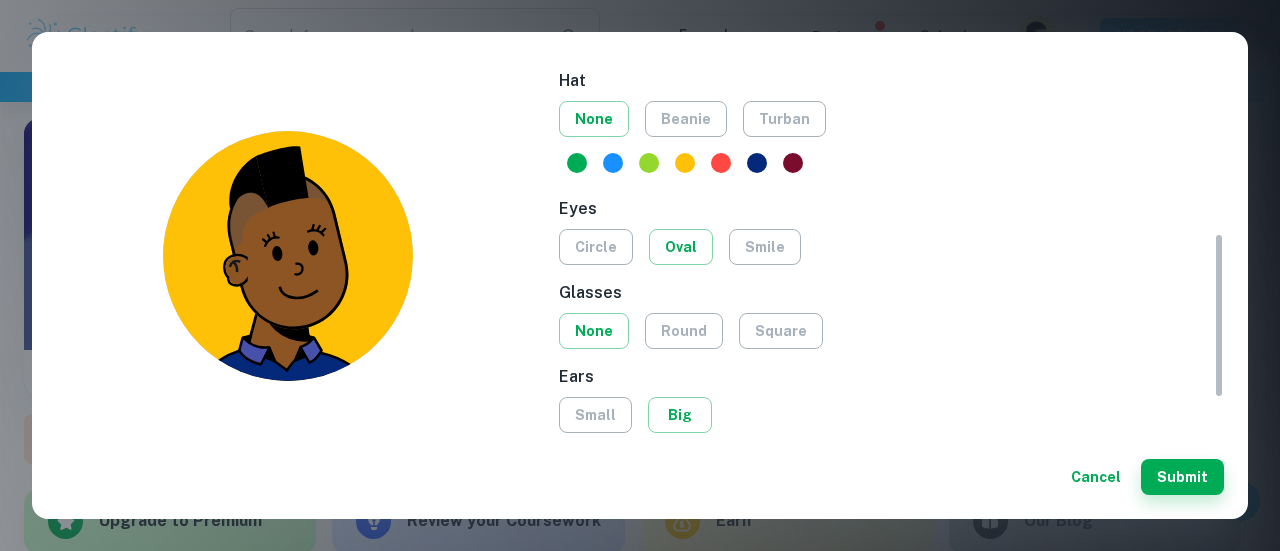 scroll, scrollTop: 428, scrollLeft: 0, axis: vertical 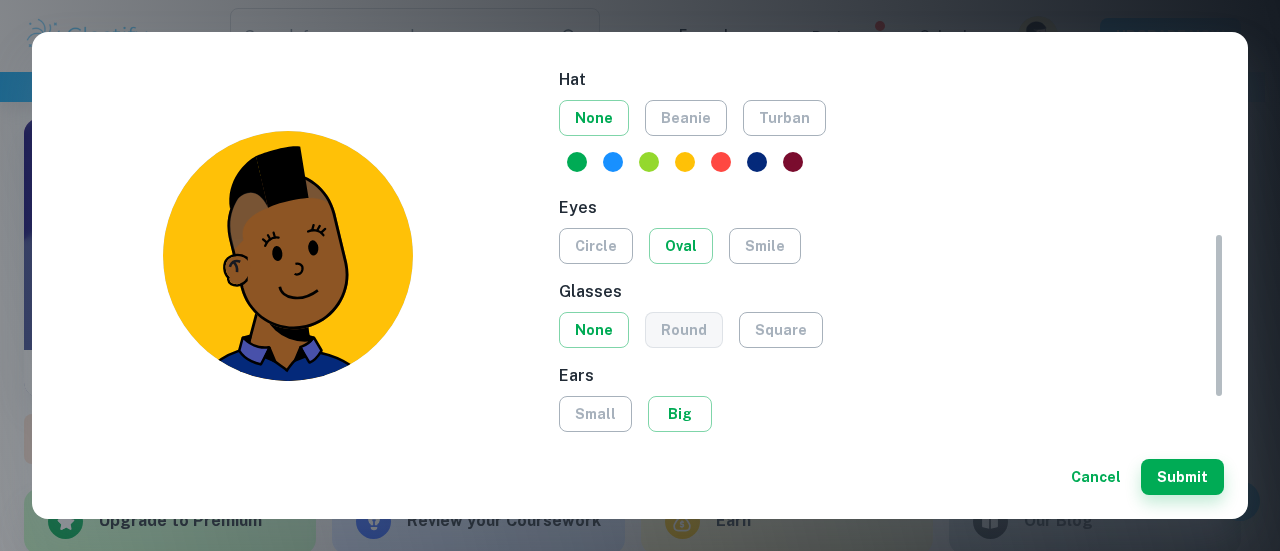 click on "round" at bounding box center [684, 330] 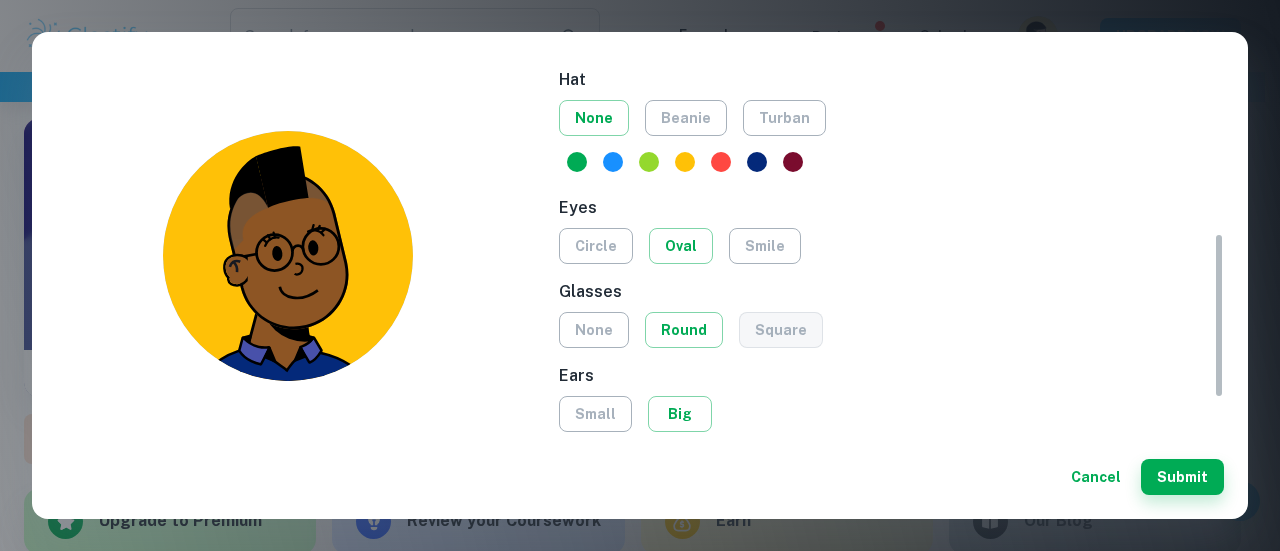 click on "square" at bounding box center [781, 330] 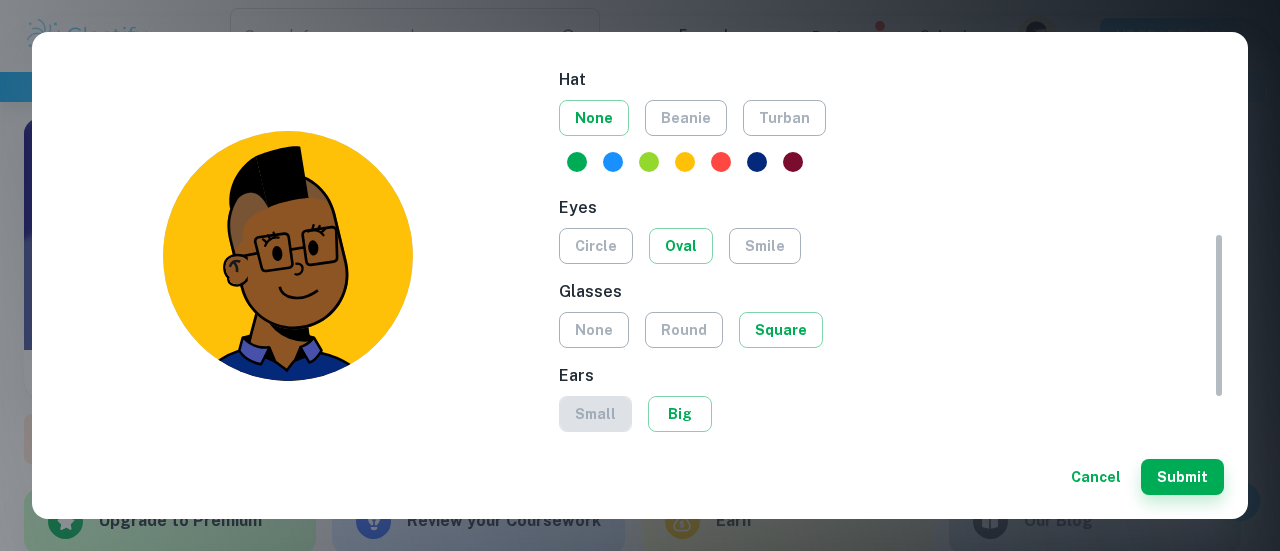 click on "small" at bounding box center [595, 414] 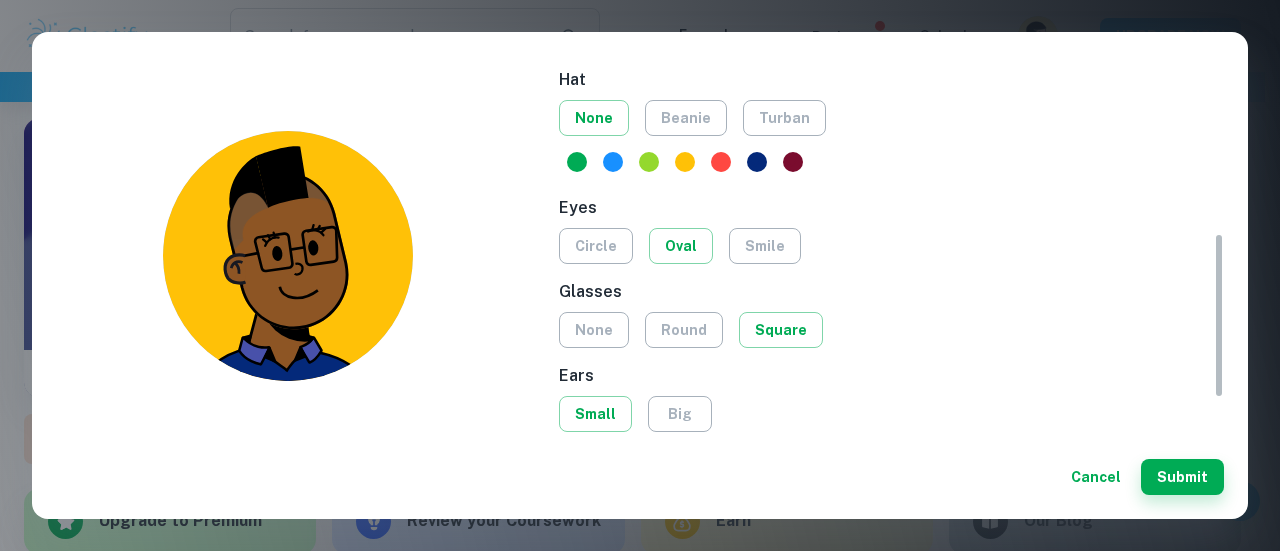 scroll, scrollTop: 566, scrollLeft: 0, axis: vertical 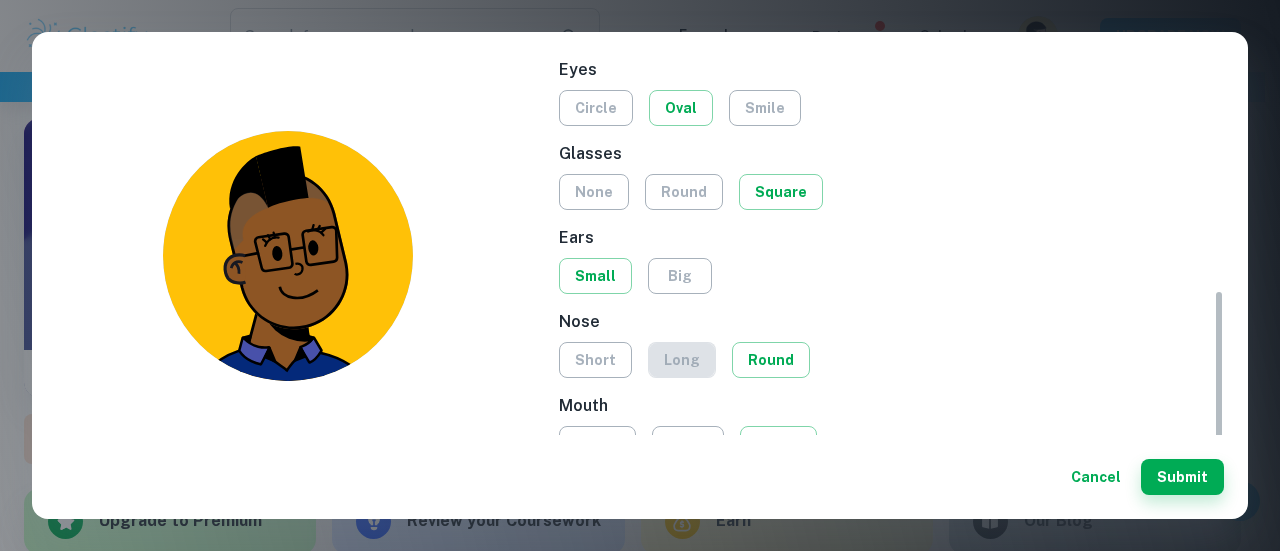 click on "long" at bounding box center [682, 360] 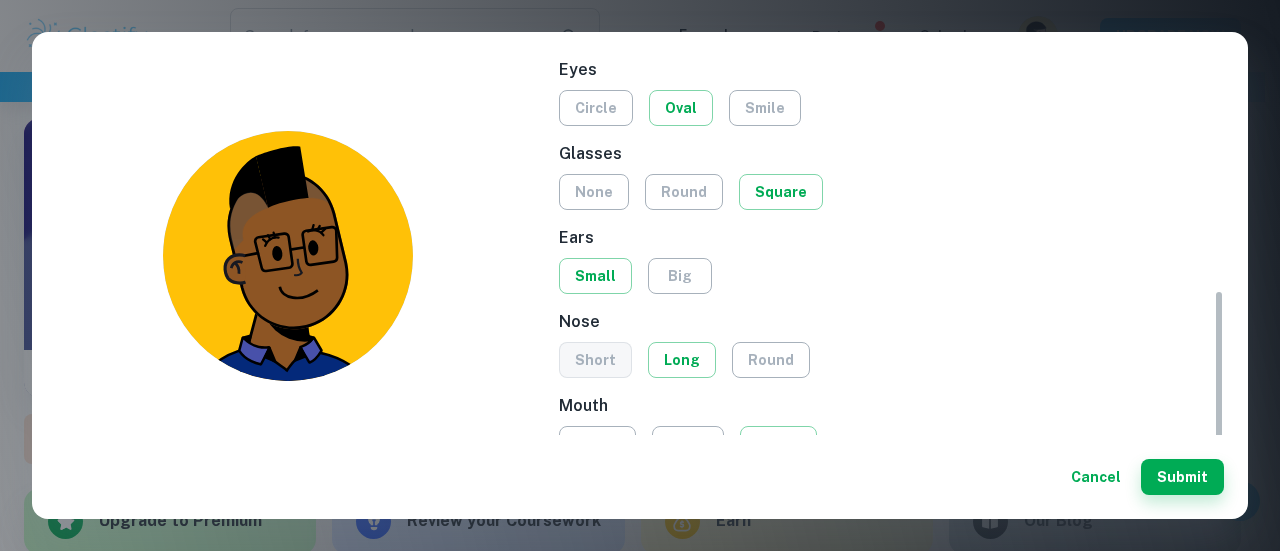 click on "short" at bounding box center (595, 360) 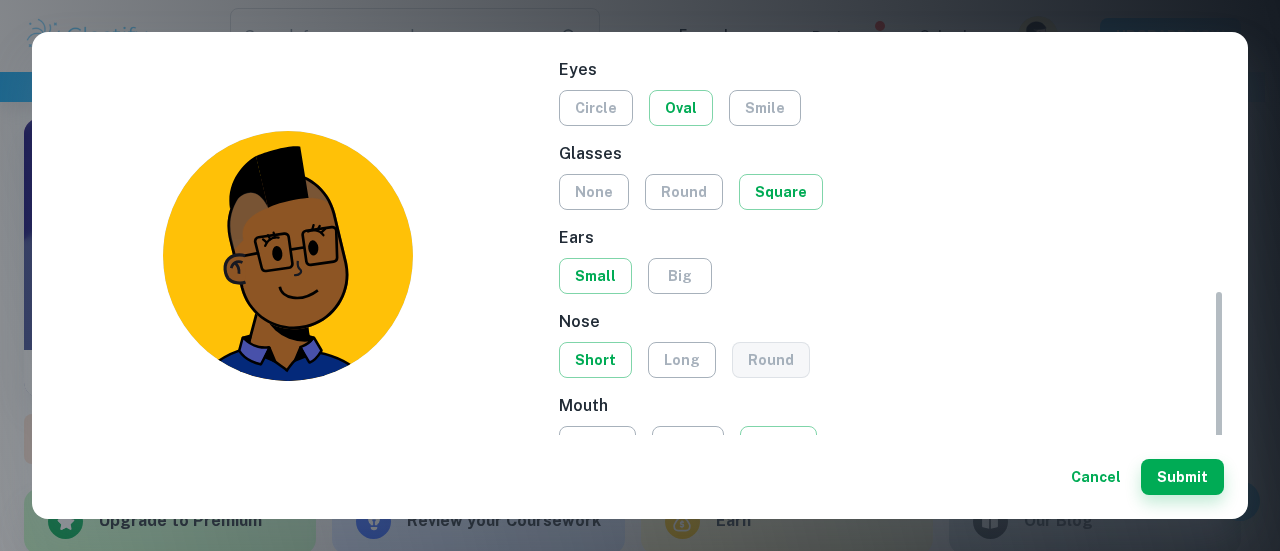 click on "round" at bounding box center [771, 360] 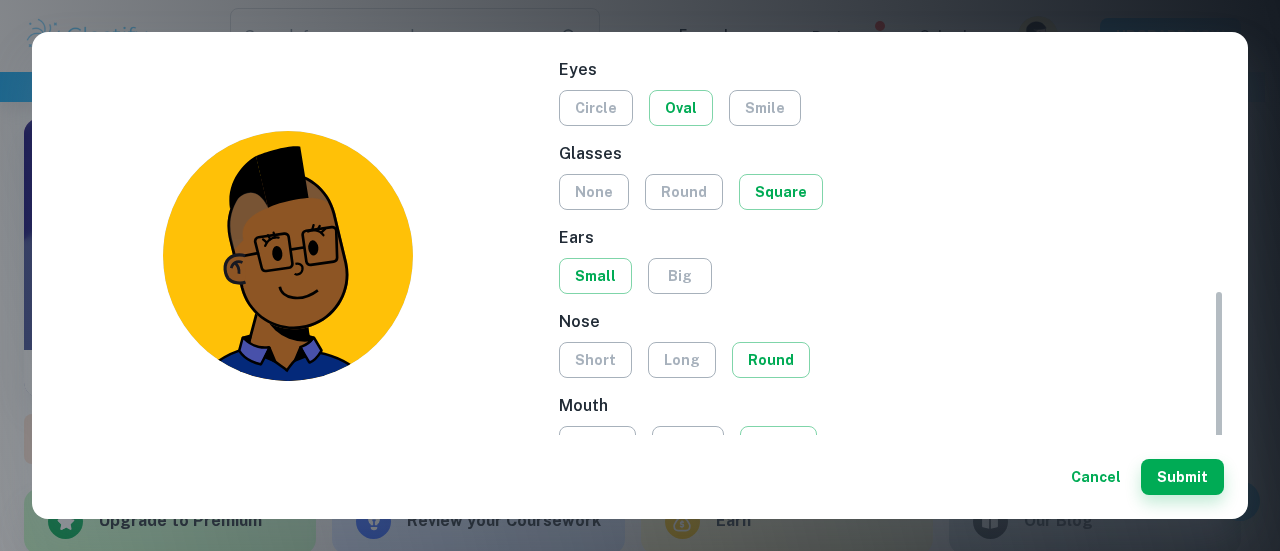 scroll, scrollTop: 44, scrollLeft: 0, axis: vertical 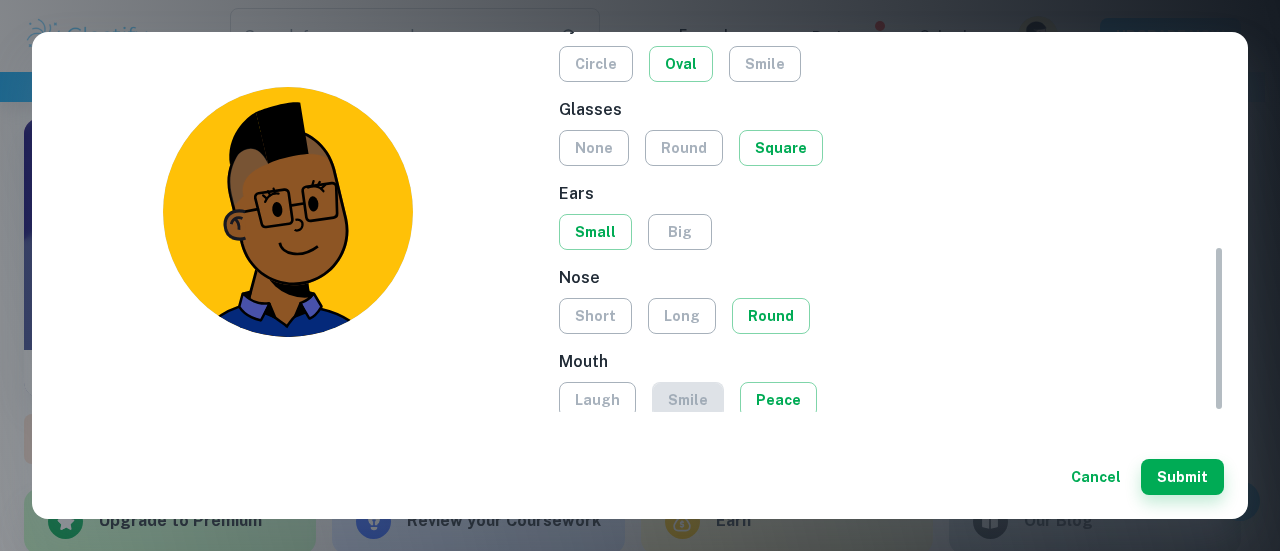 click on "smile" at bounding box center [688, 400] 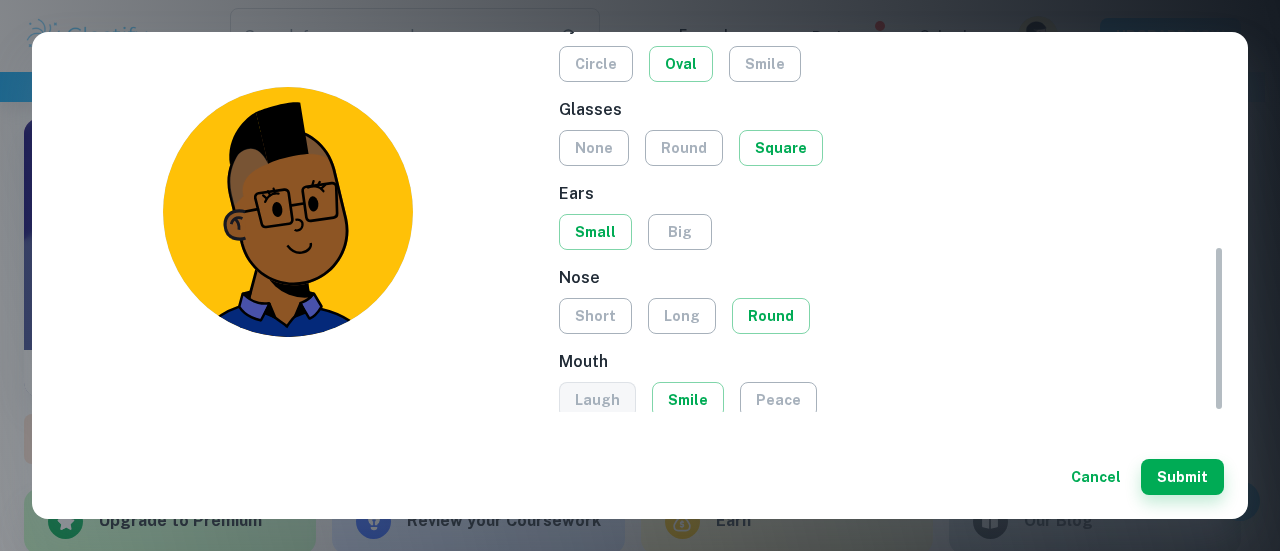 click on "laugh" at bounding box center [597, 400] 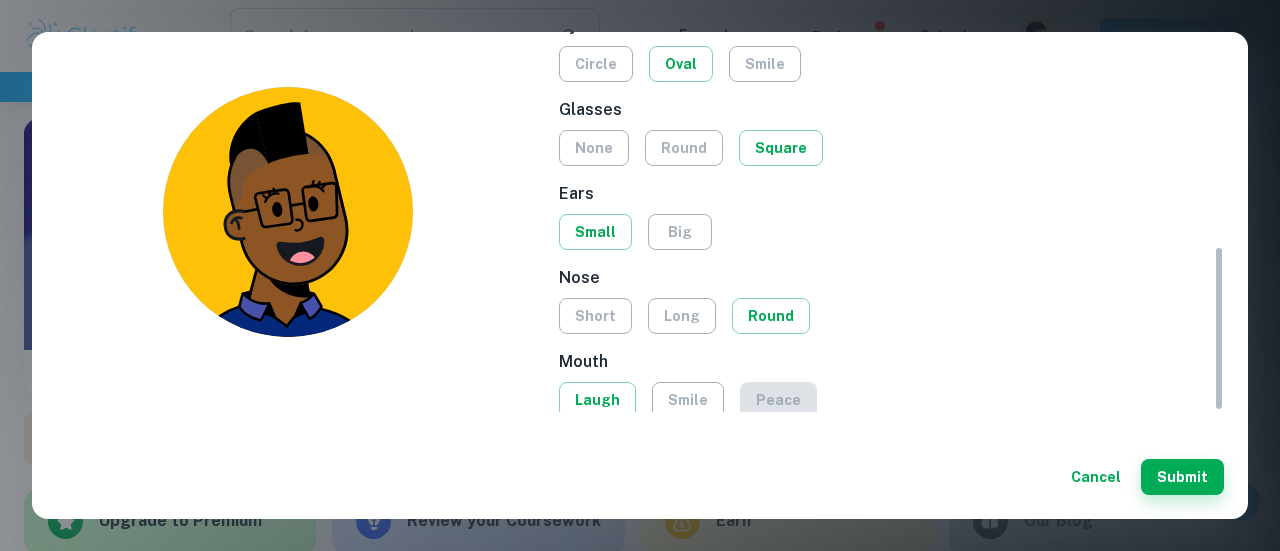 click on "peace" at bounding box center [778, 400] 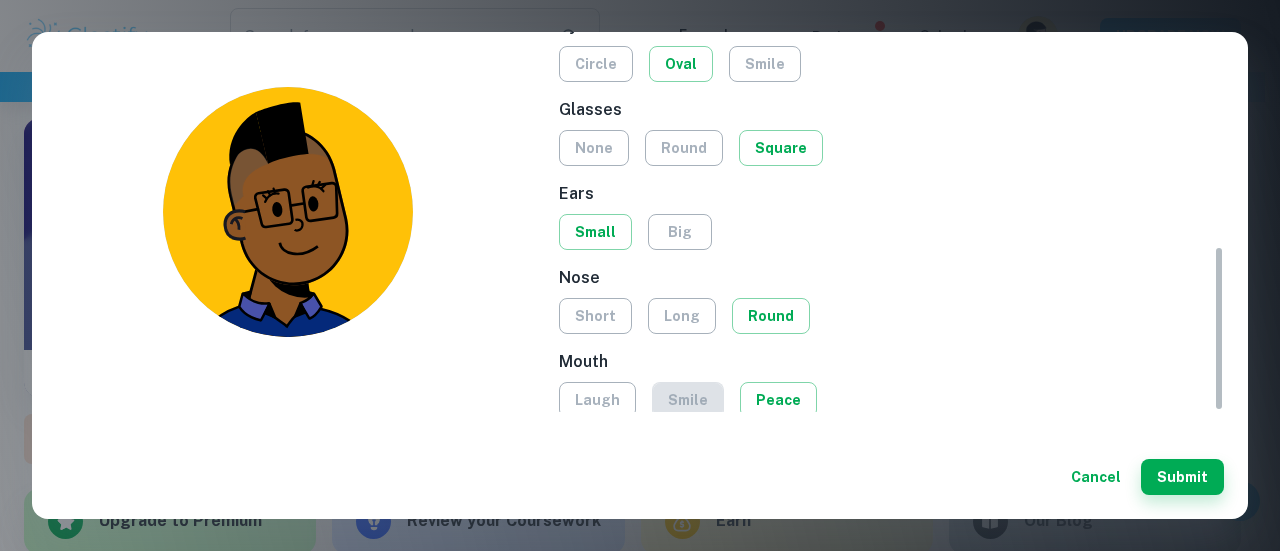click on "smile" at bounding box center [688, 400] 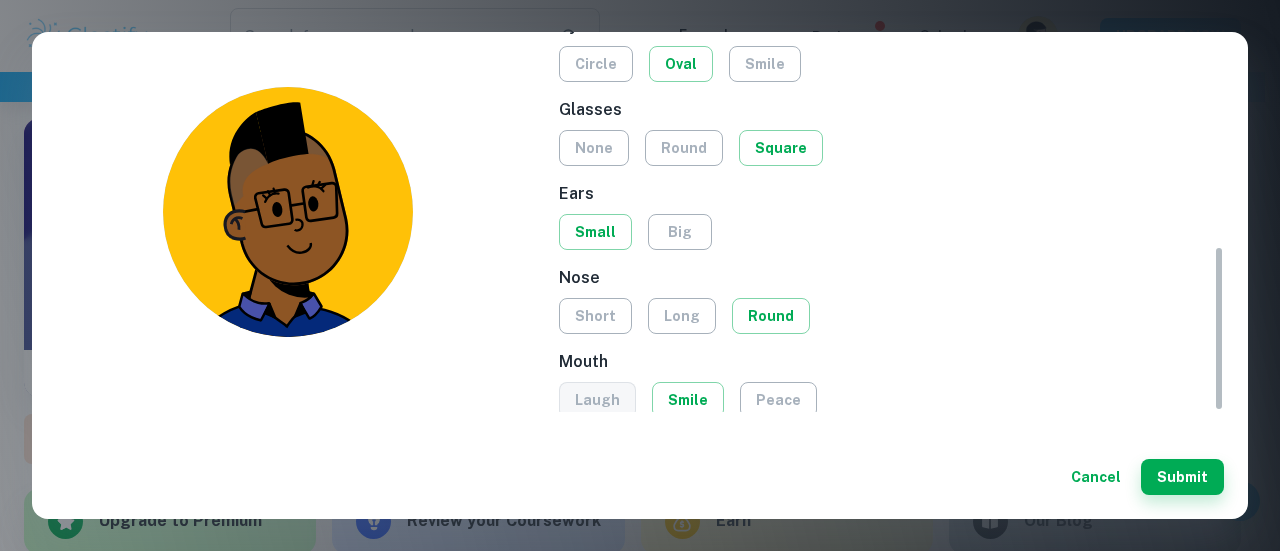 click on "laugh" at bounding box center (597, 400) 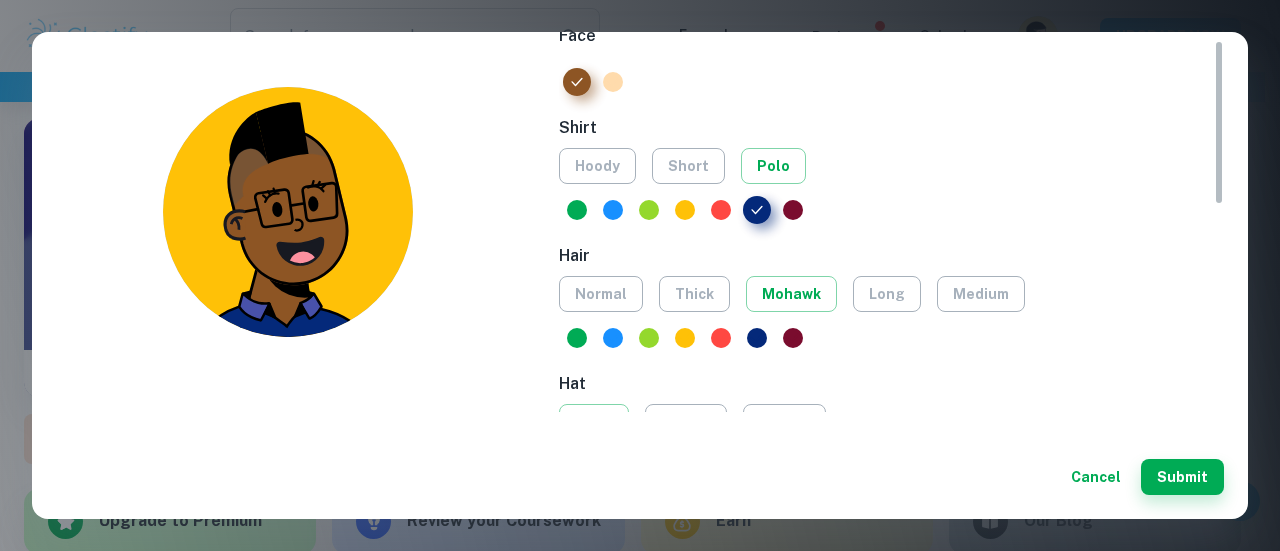 scroll, scrollTop: 86, scrollLeft: 0, axis: vertical 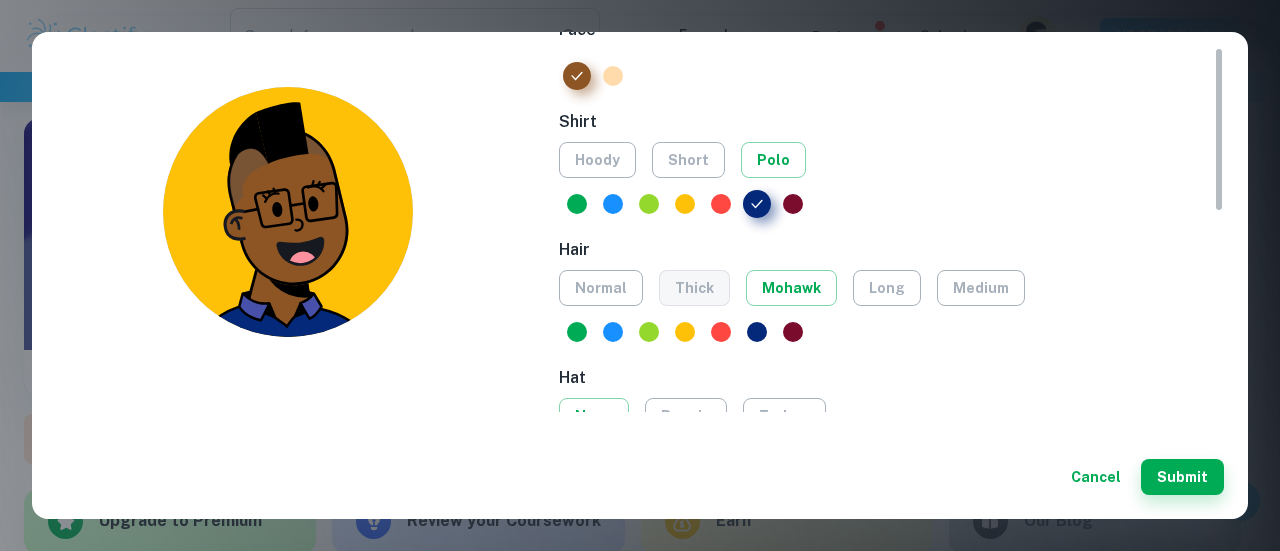 click on "thick" at bounding box center [694, 288] 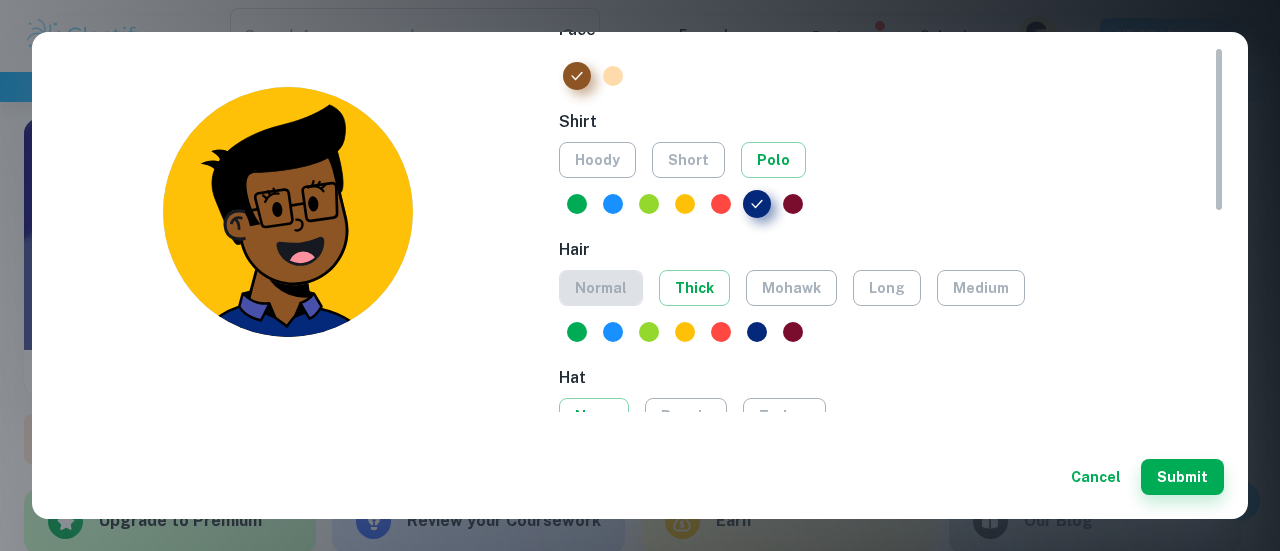 click on "normal" at bounding box center (601, 288) 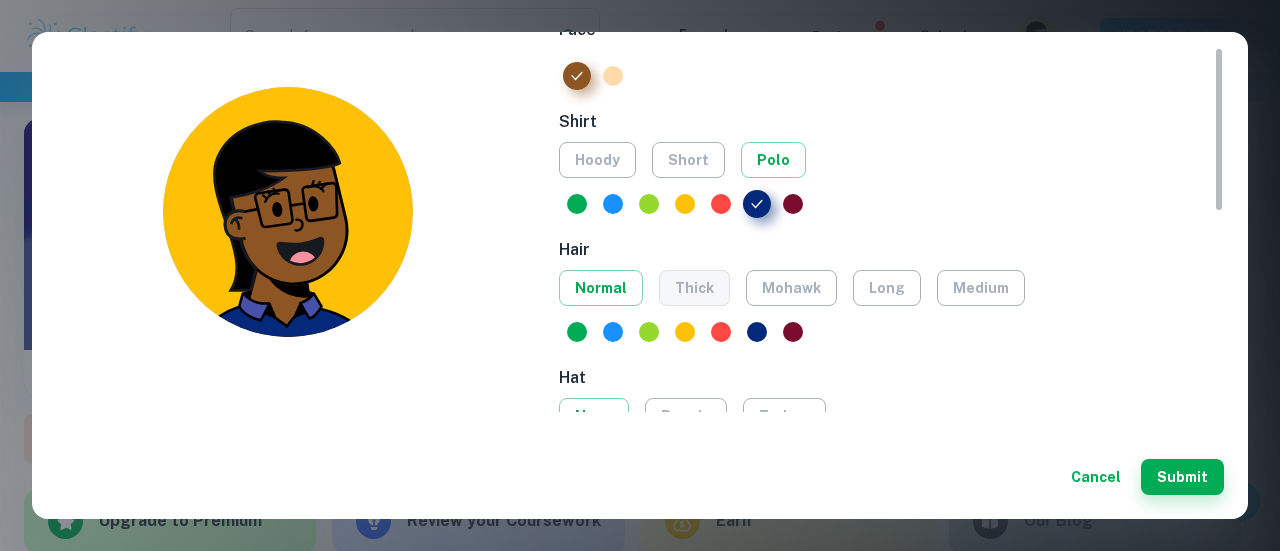 click on "thick" at bounding box center [694, 288] 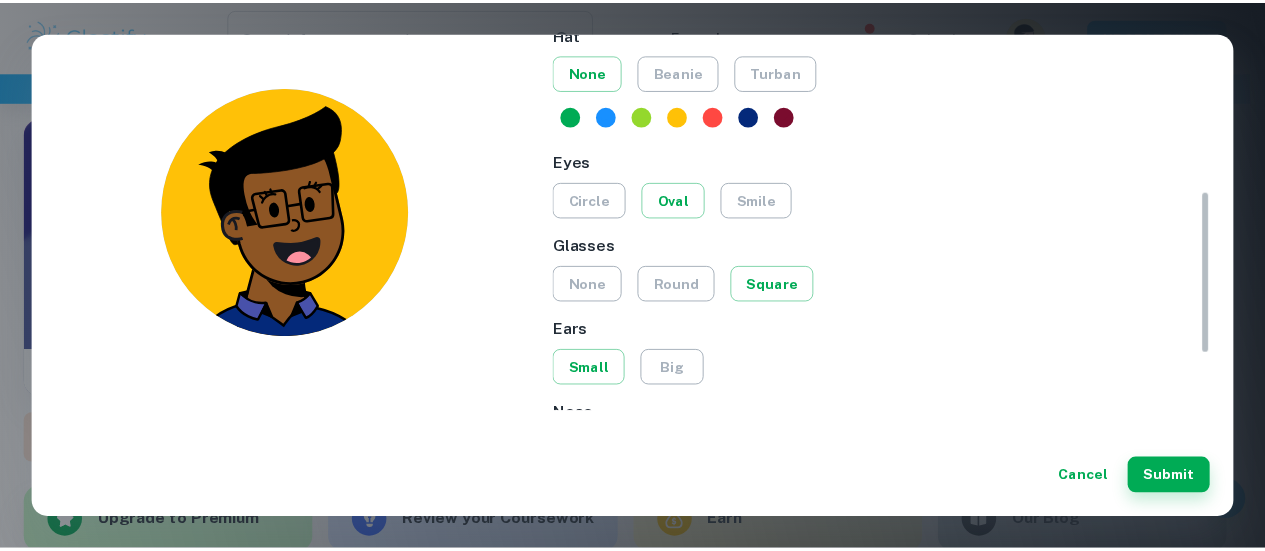 scroll, scrollTop: 566, scrollLeft: 0, axis: vertical 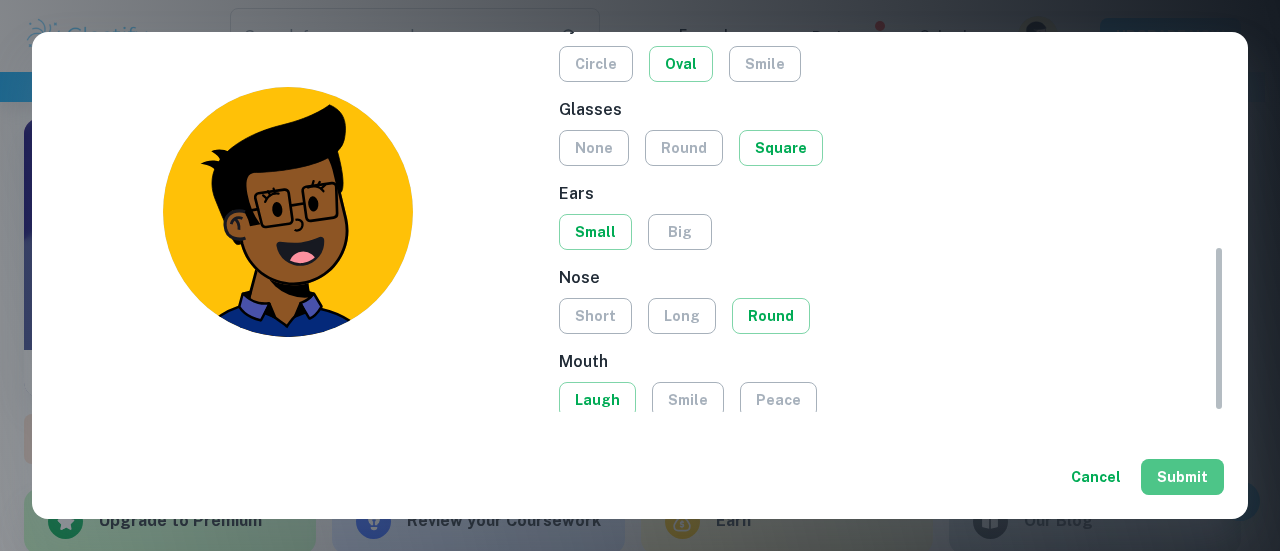 click on "Submit" at bounding box center [1182, 477] 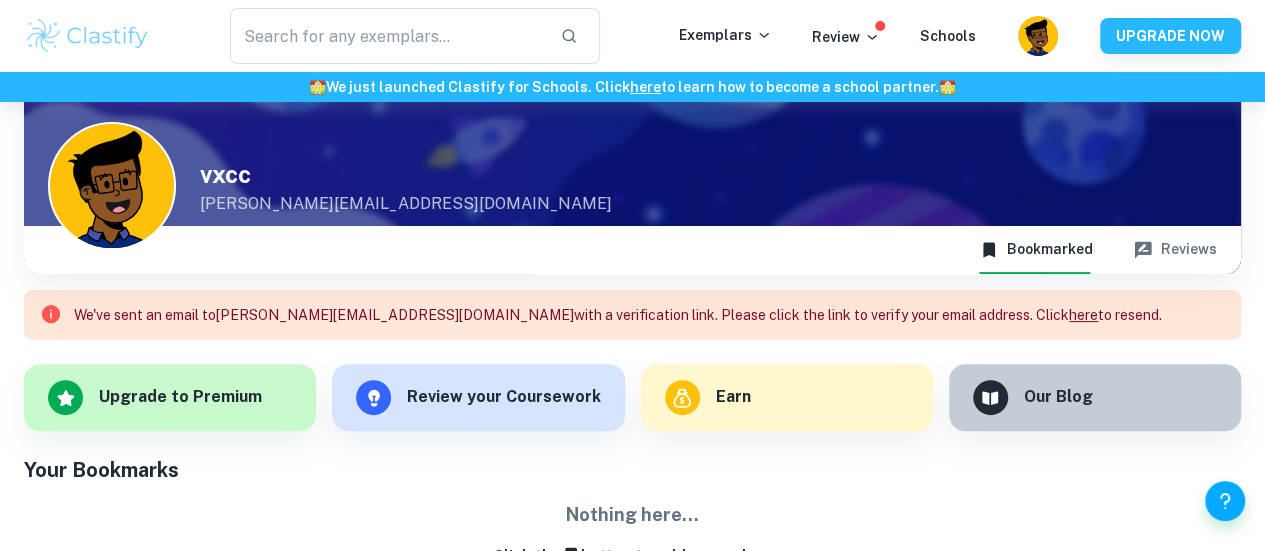 scroll, scrollTop: 166, scrollLeft: 0, axis: vertical 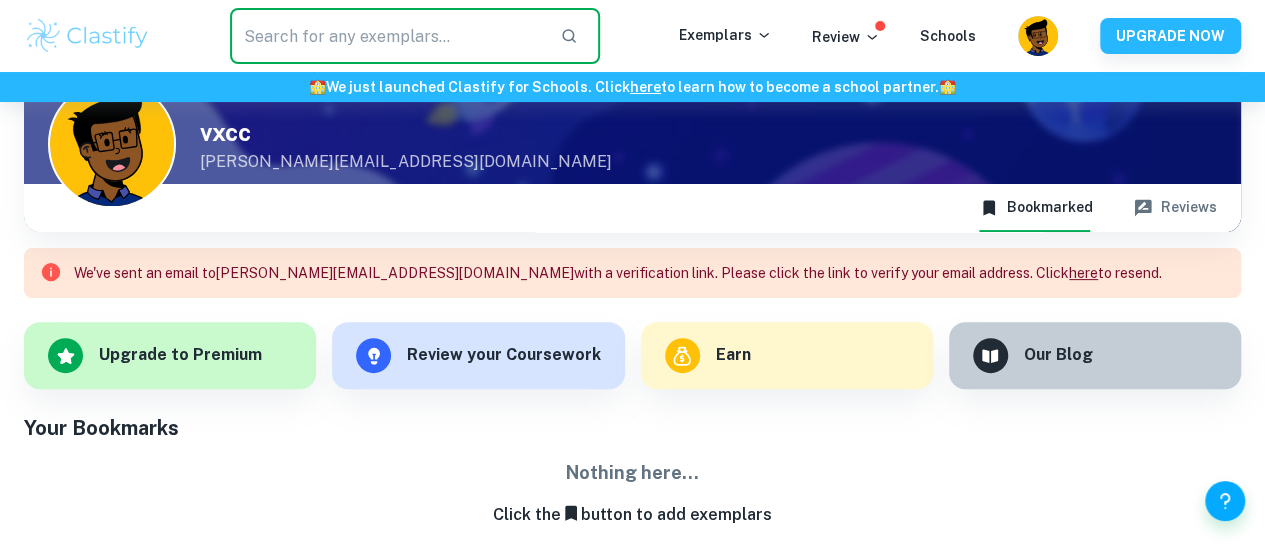 click at bounding box center [387, 36] 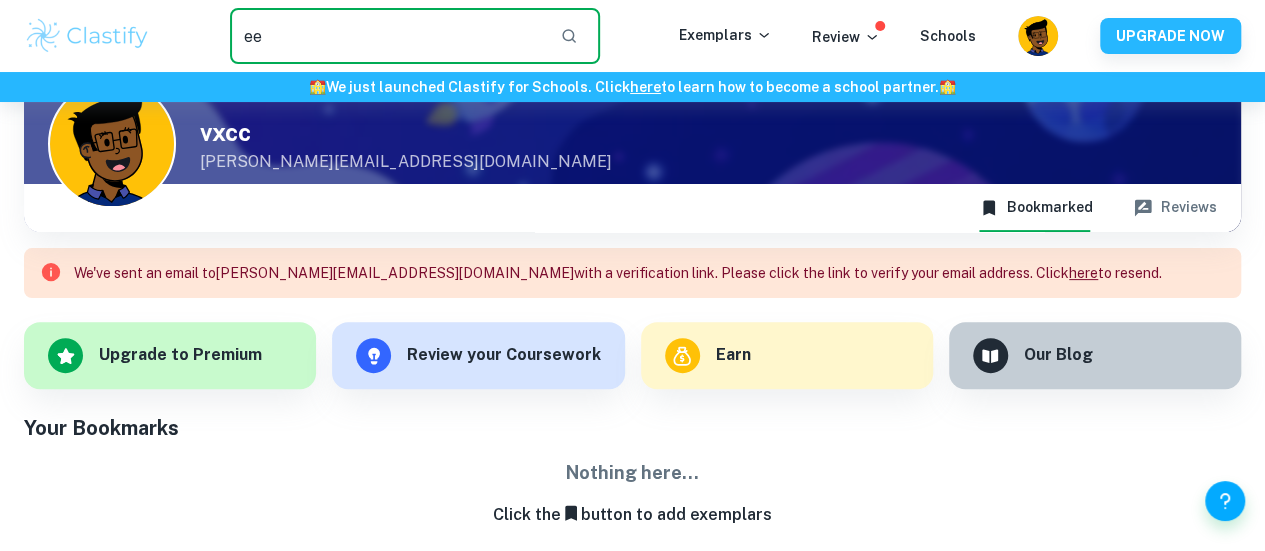type on "e" 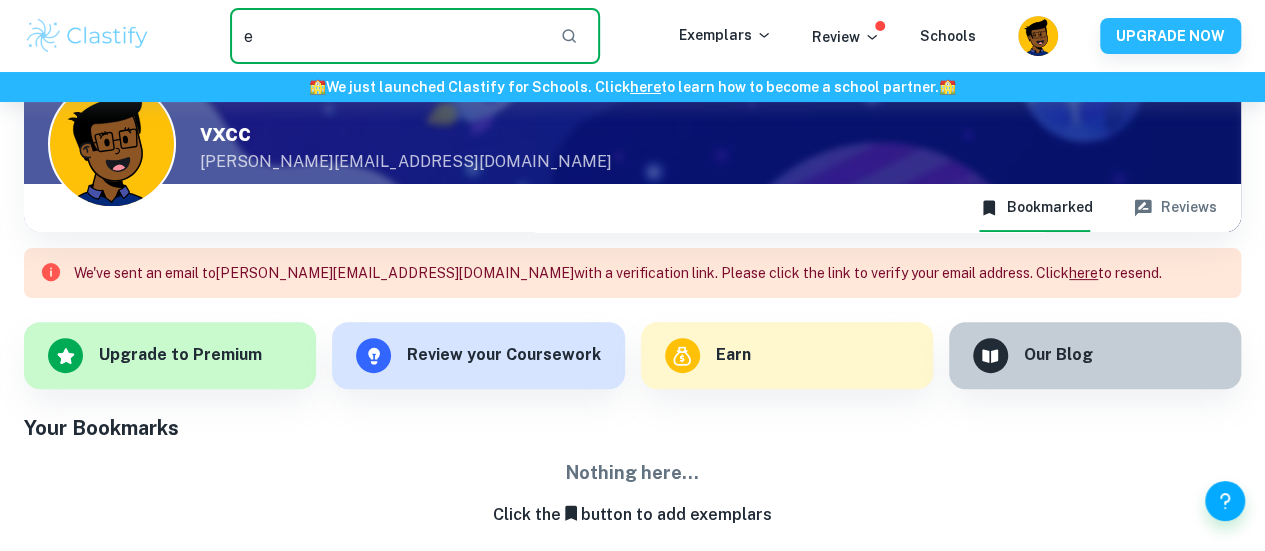 type 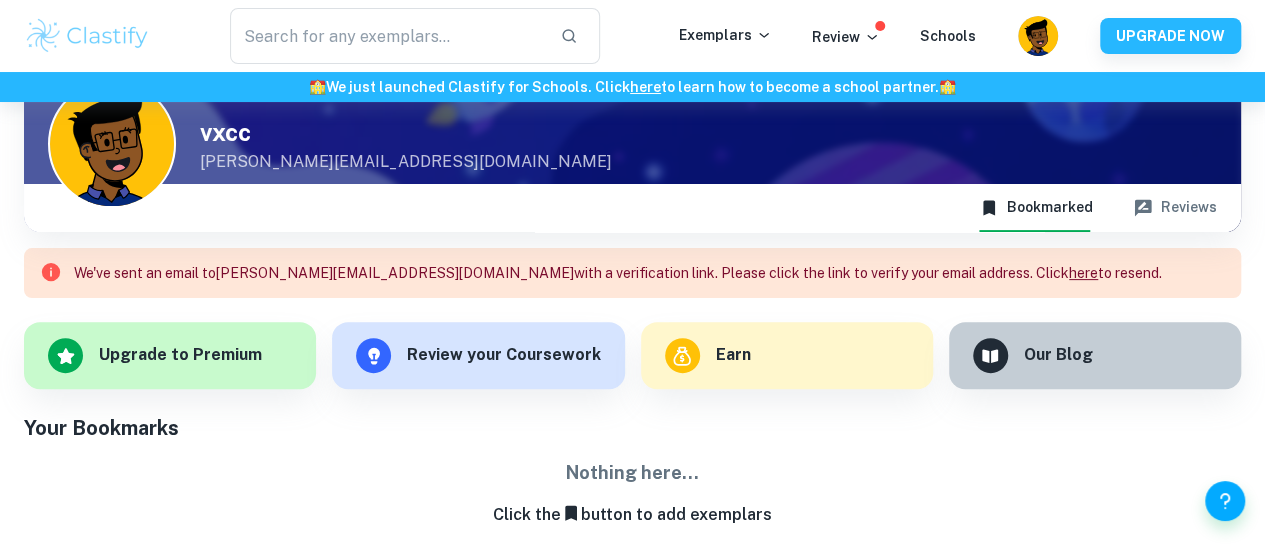click on "​ Exemplars Review Schools UPGRADE NOW" at bounding box center [632, 36] 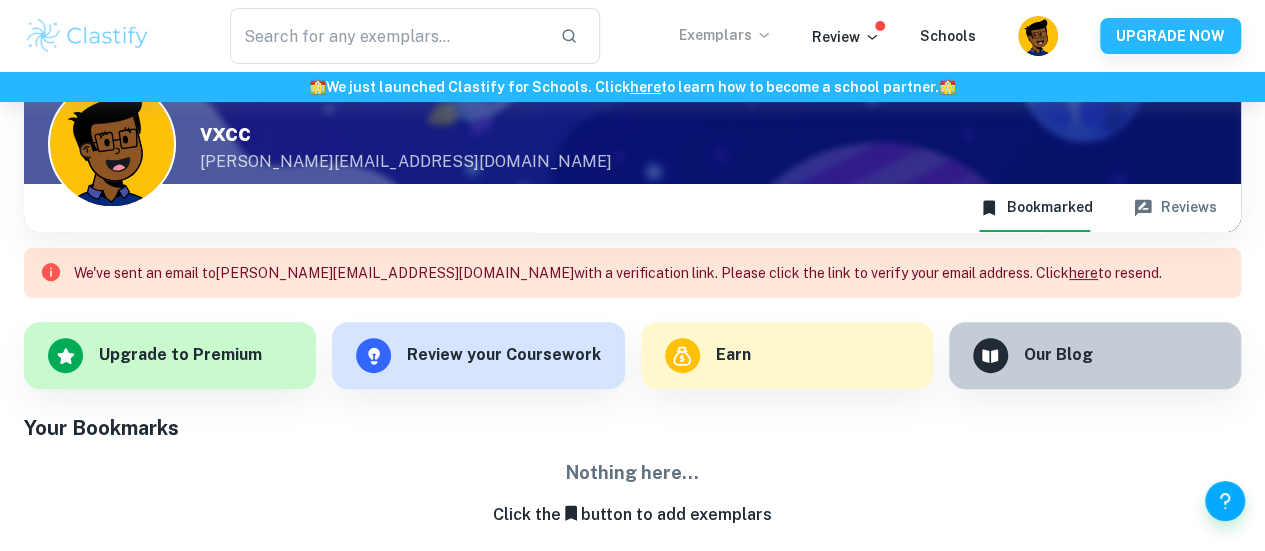click on "Exemplars" at bounding box center (725, 35) 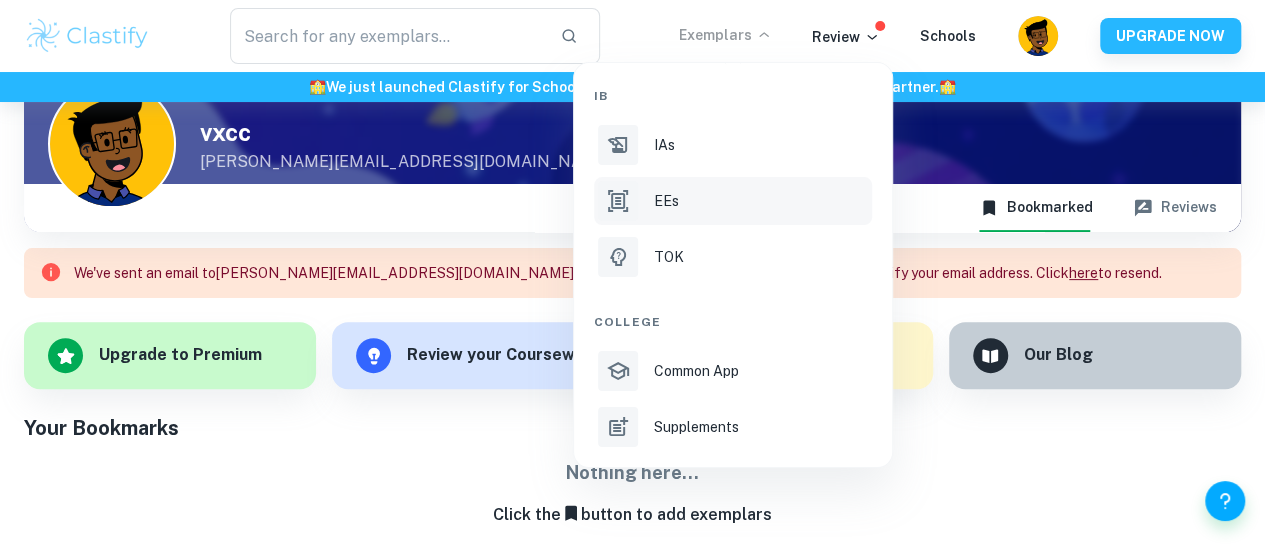 click on "EEs" at bounding box center (666, 201) 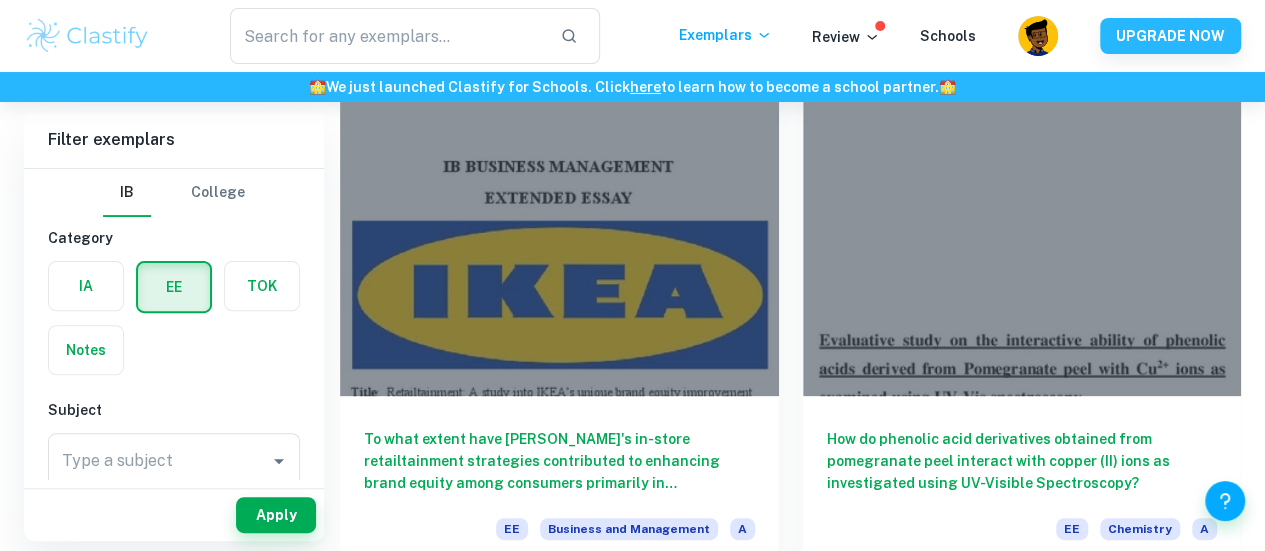scroll, scrollTop: 188, scrollLeft: 0, axis: vertical 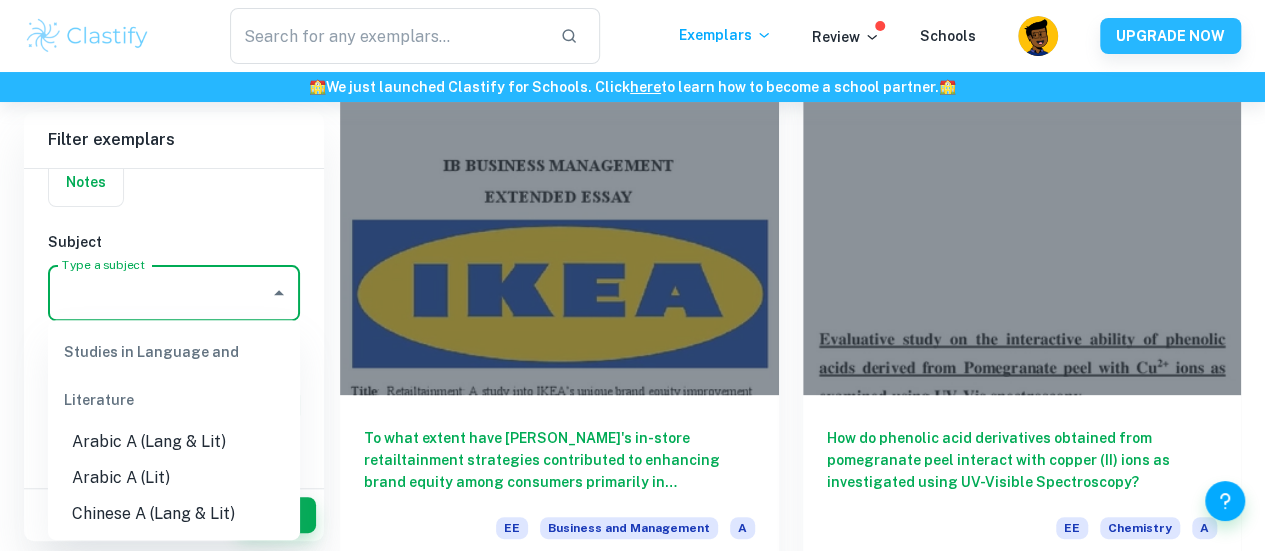 click on "Type a subject" at bounding box center (159, 293) 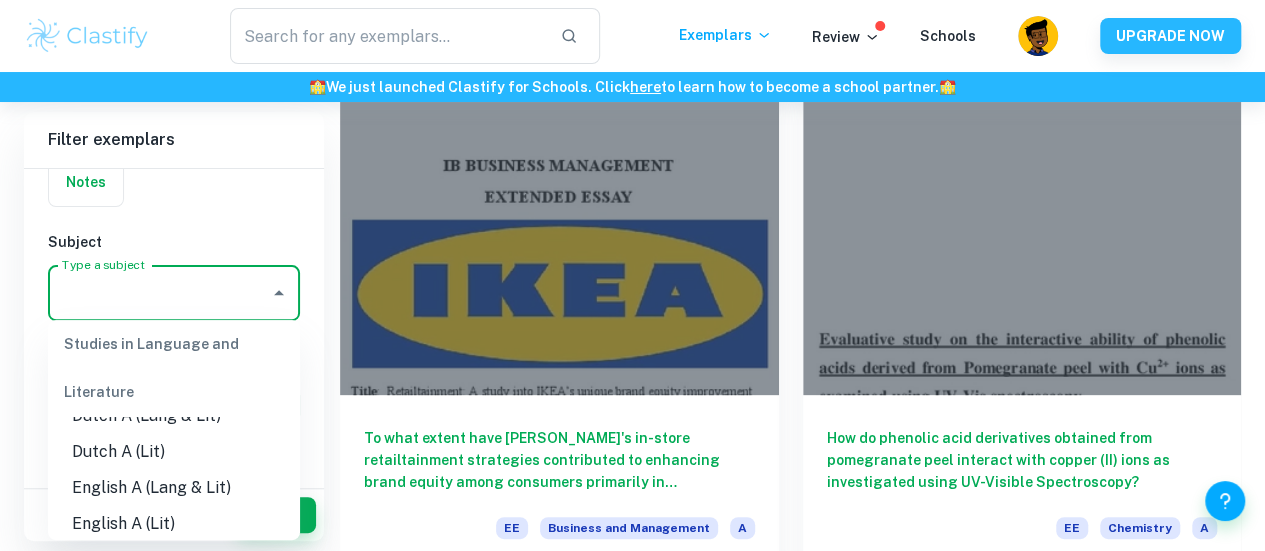 scroll, scrollTop: 170, scrollLeft: 0, axis: vertical 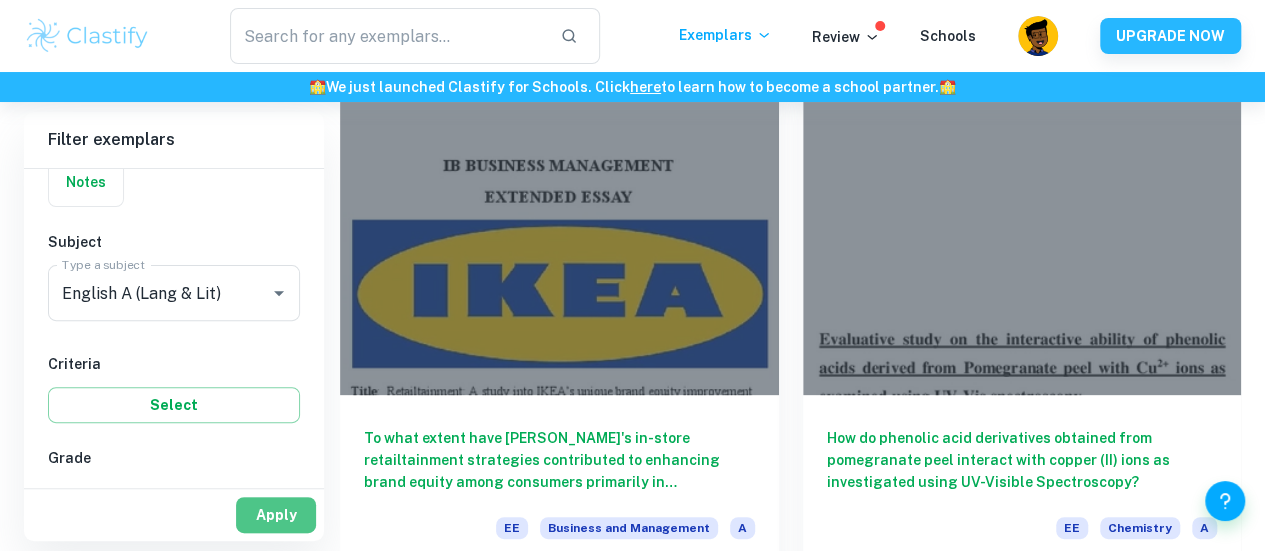 click on "Apply" at bounding box center (276, 515) 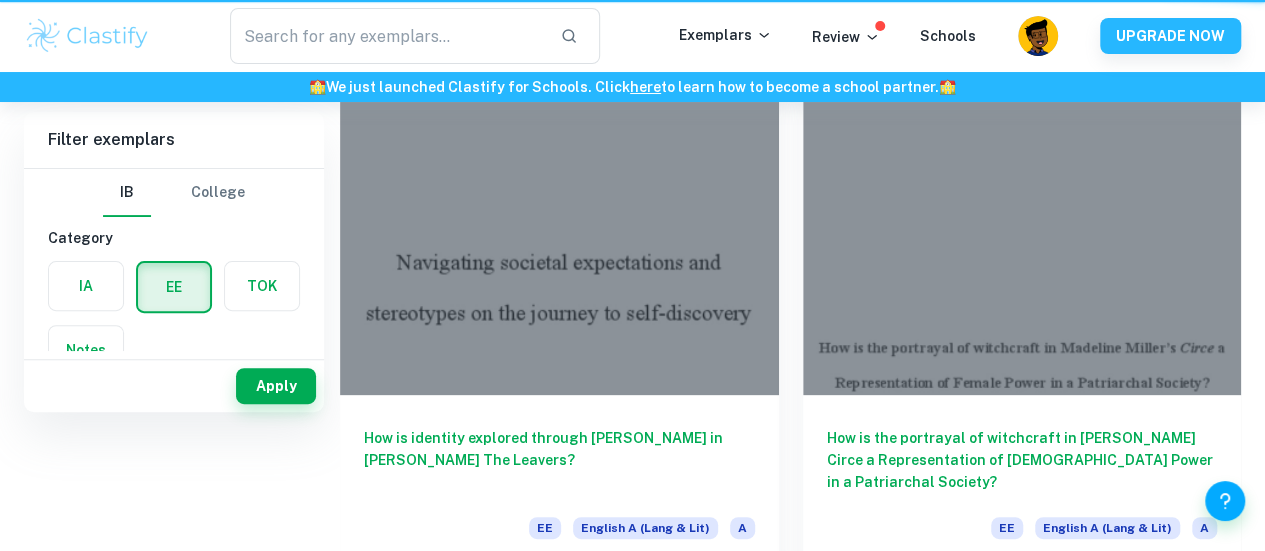 scroll, scrollTop: 0, scrollLeft: 0, axis: both 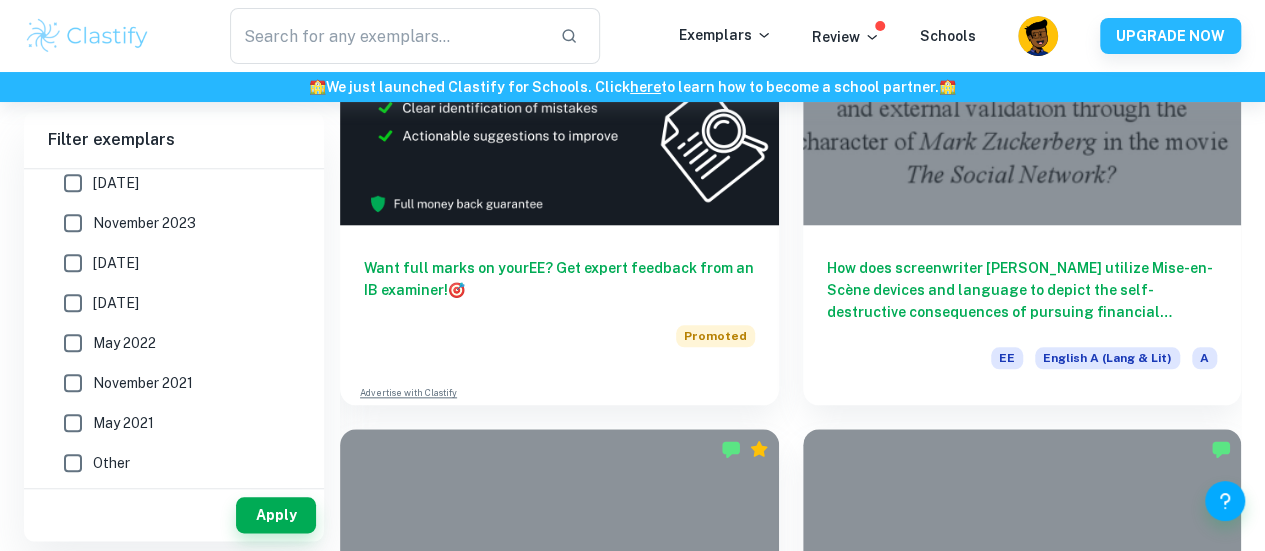 click on "How does [PERSON_NAME], through his songs, explore the prejudices and challenges faced by [DEMOGRAPHIC_DATA] people in [GEOGRAPHIC_DATA]?  EE English A ([PERSON_NAME] & Lit) A" at bounding box center [1022, 1376] 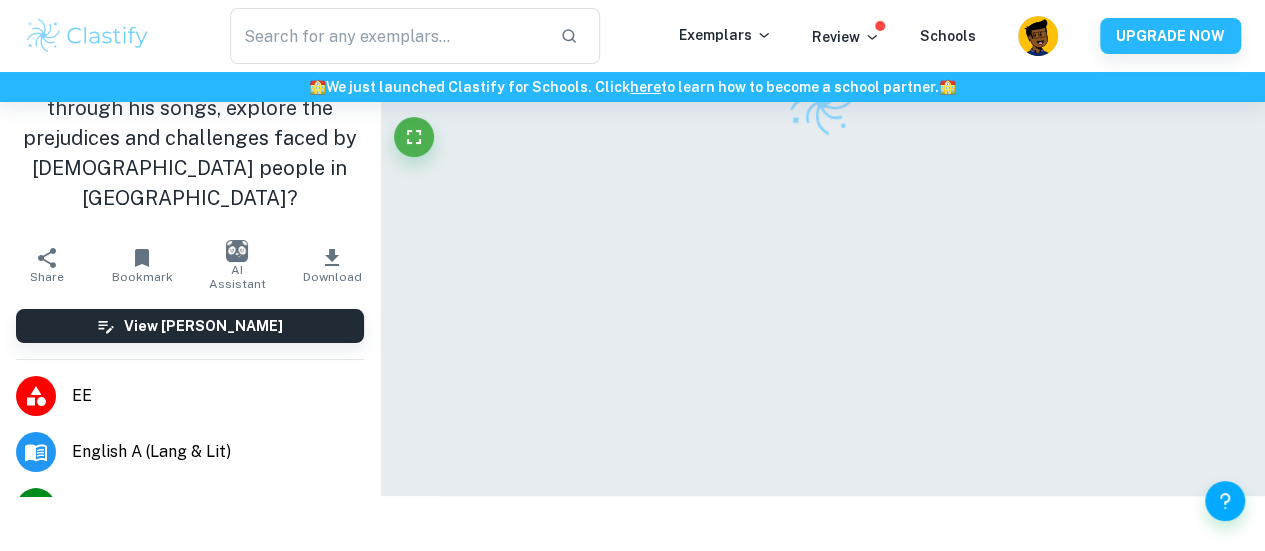 scroll, scrollTop: 0, scrollLeft: 0, axis: both 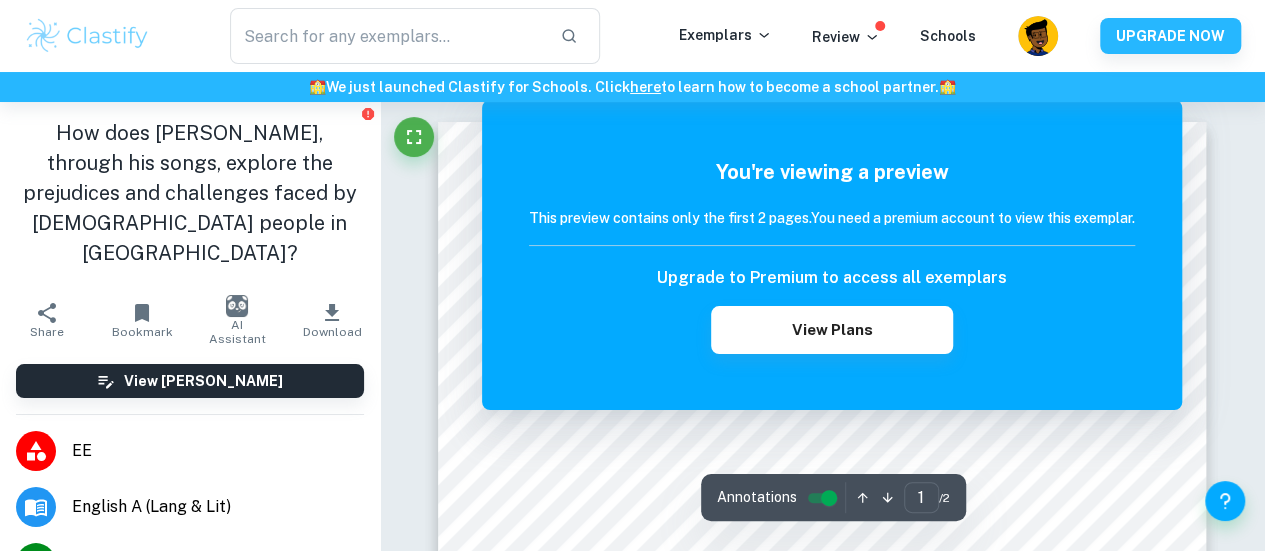 click 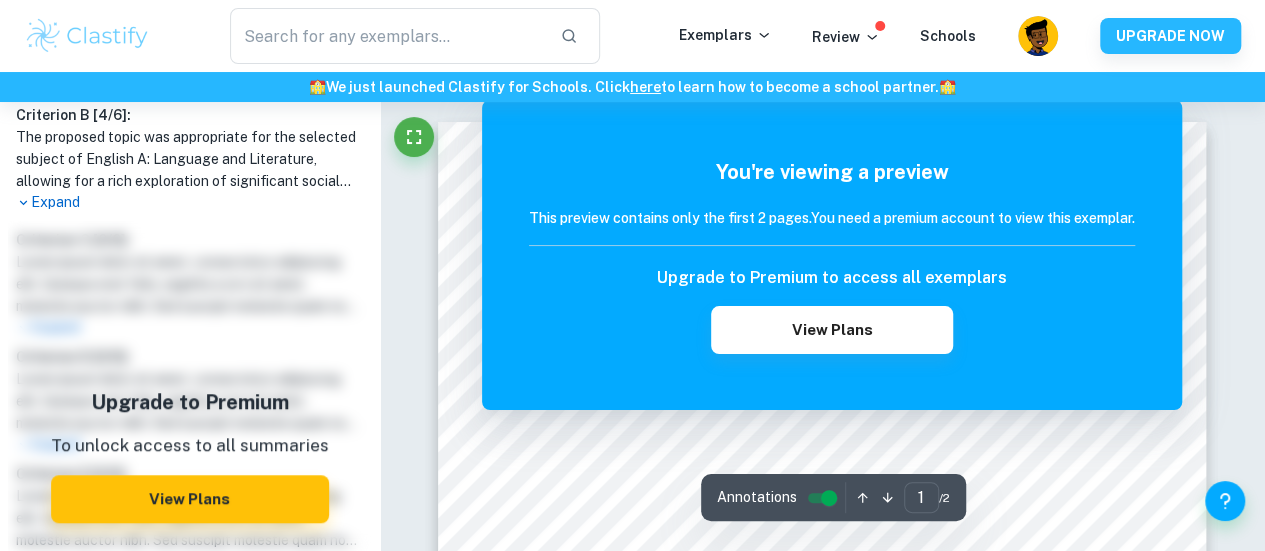 scroll, scrollTop: 806, scrollLeft: 0, axis: vertical 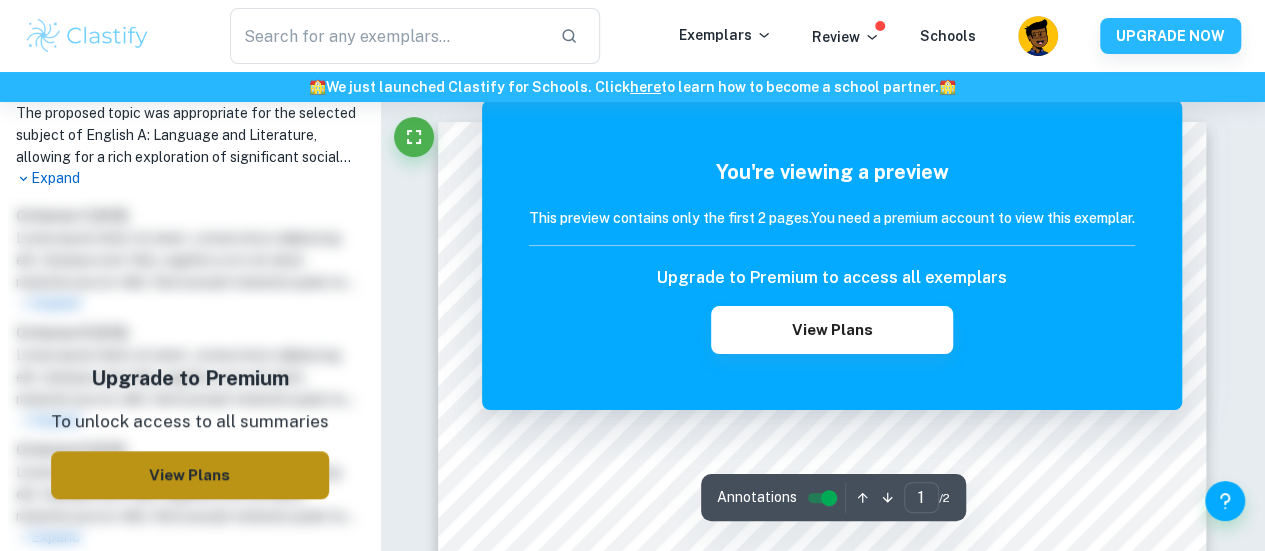 click on "View Plans" at bounding box center [190, 475] 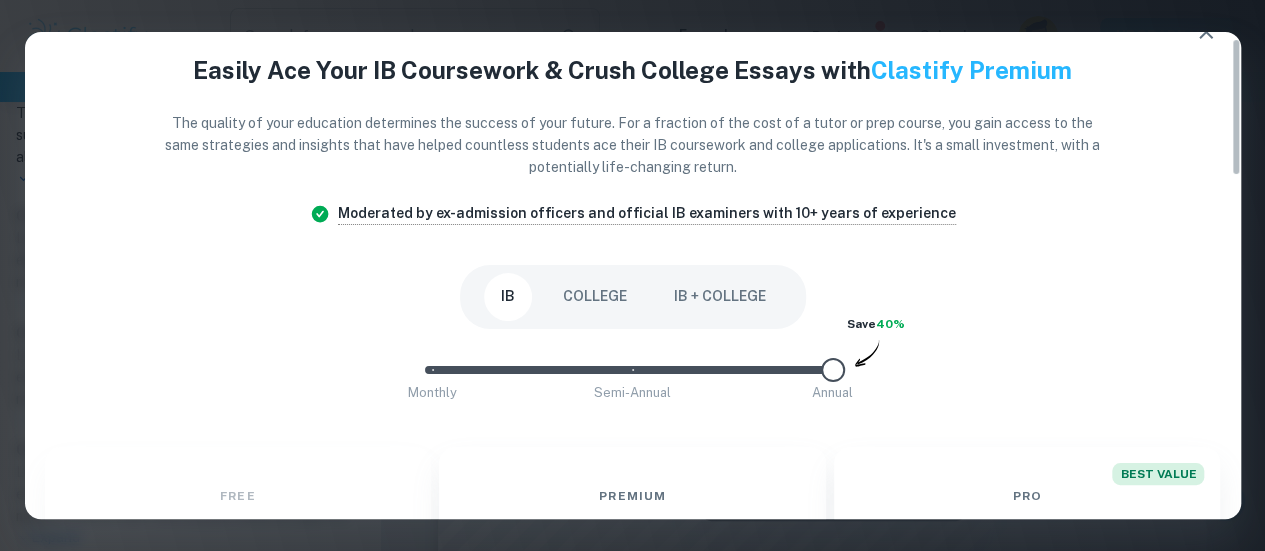 scroll, scrollTop: 0, scrollLeft: 0, axis: both 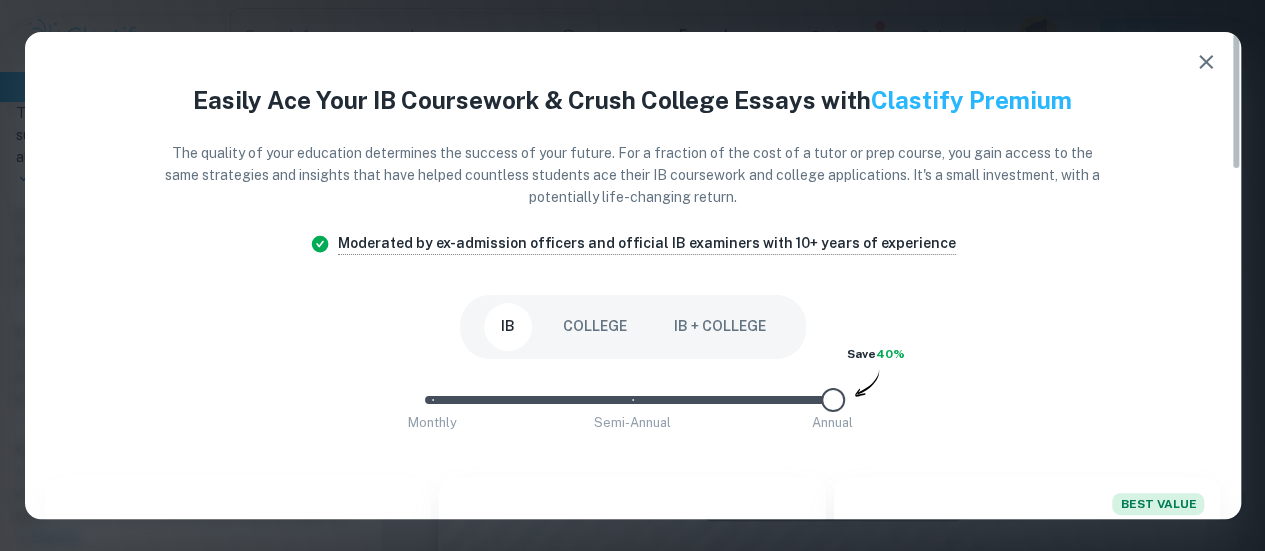 click at bounding box center [1206, 62] 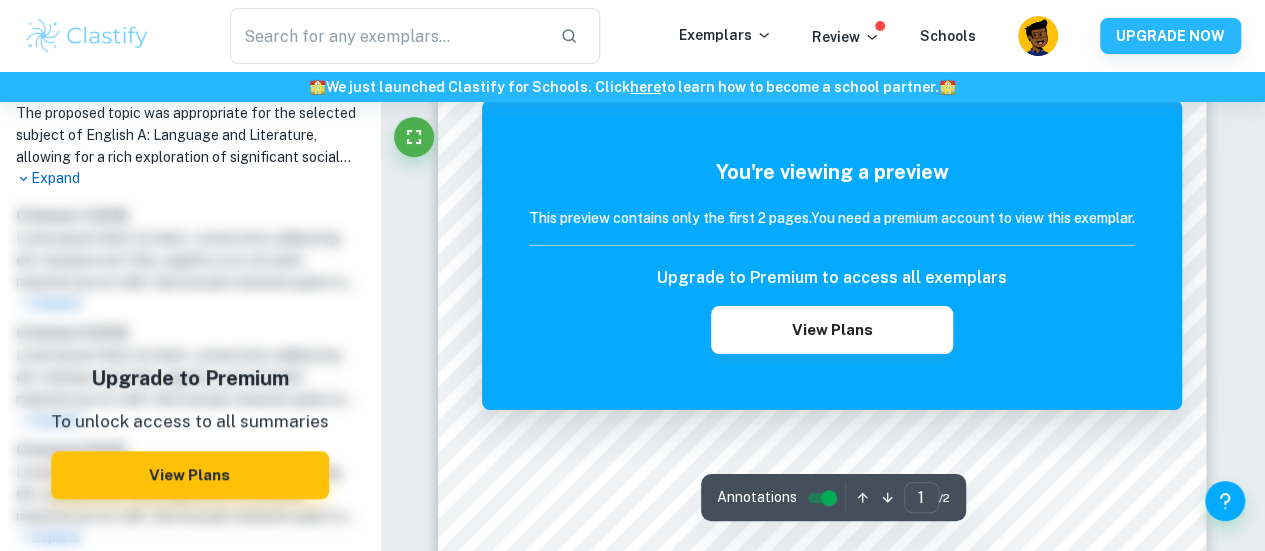 scroll, scrollTop: 0, scrollLeft: 0, axis: both 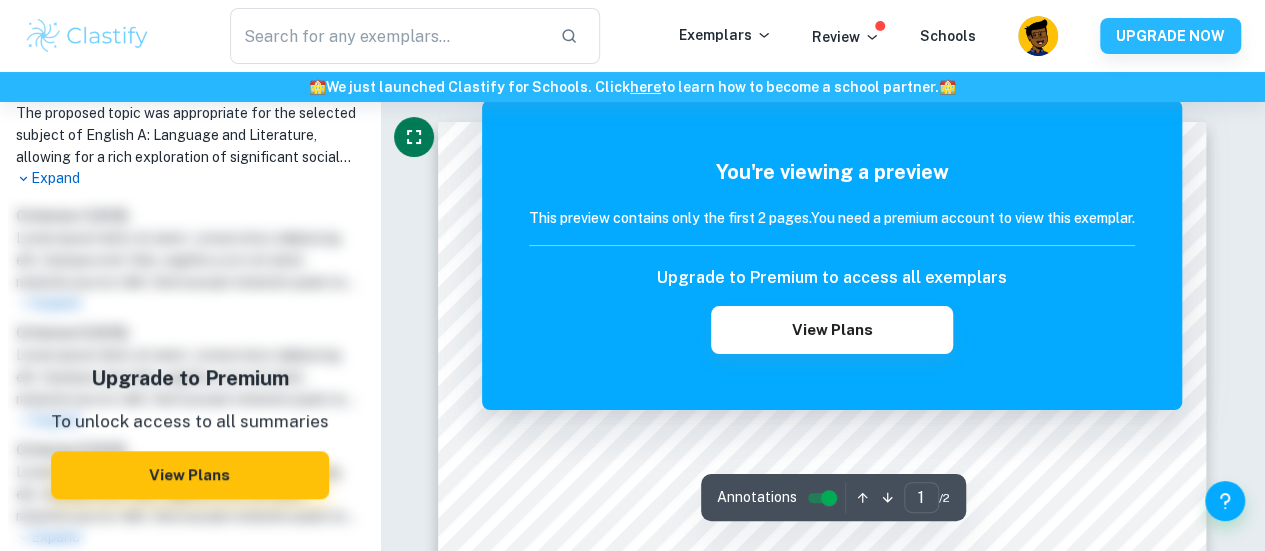 click 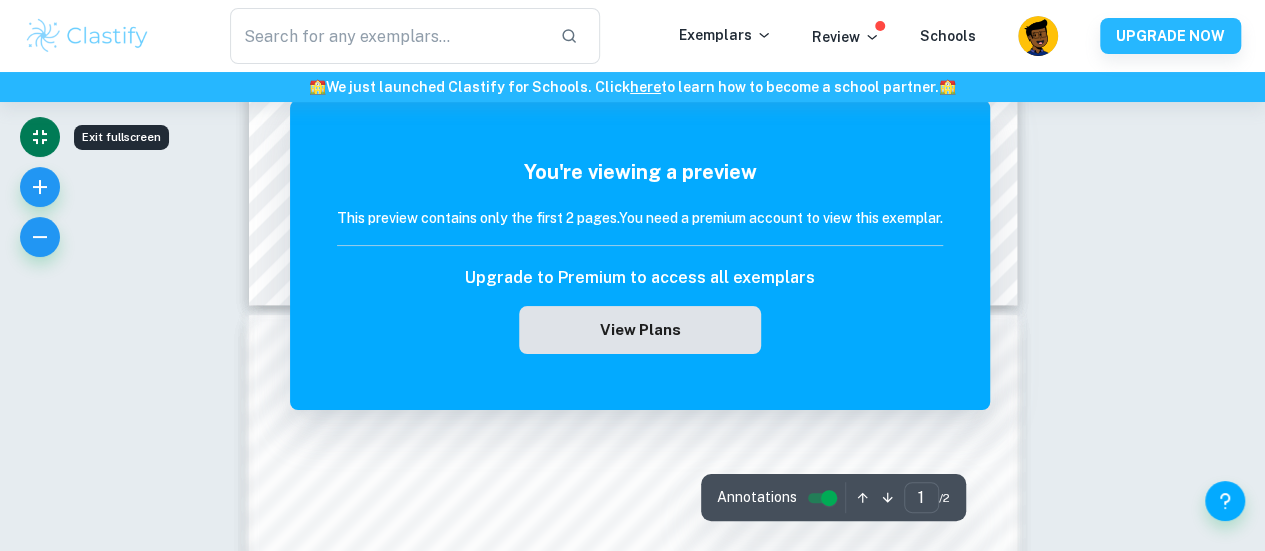scroll, scrollTop: 810, scrollLeft: 0, axis: vertical 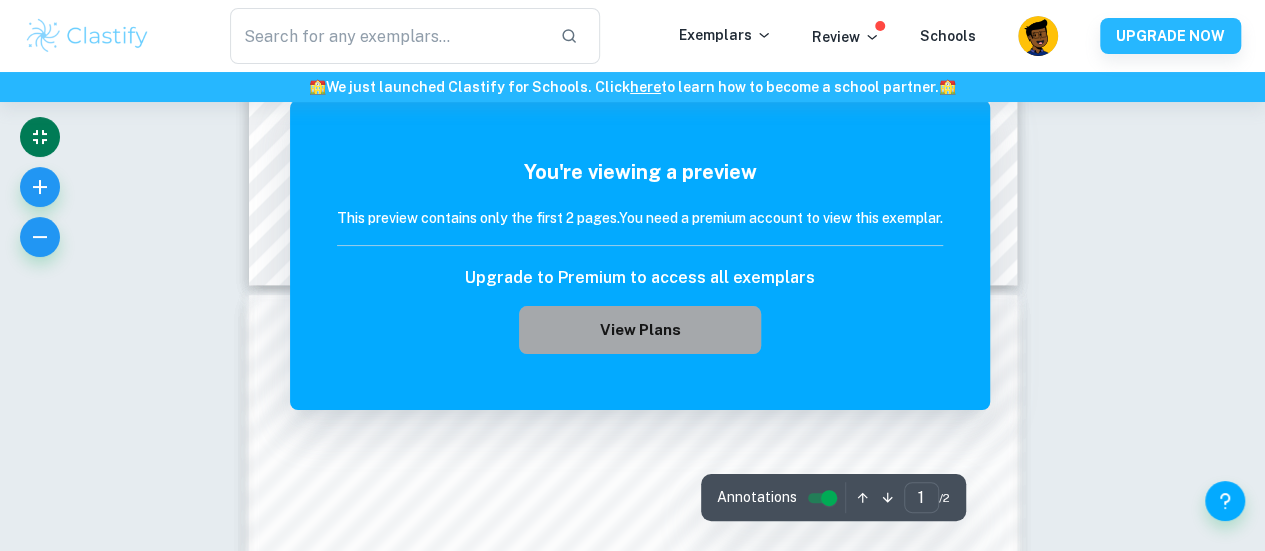 click on "View Plans" at bounding box center [640, 330] 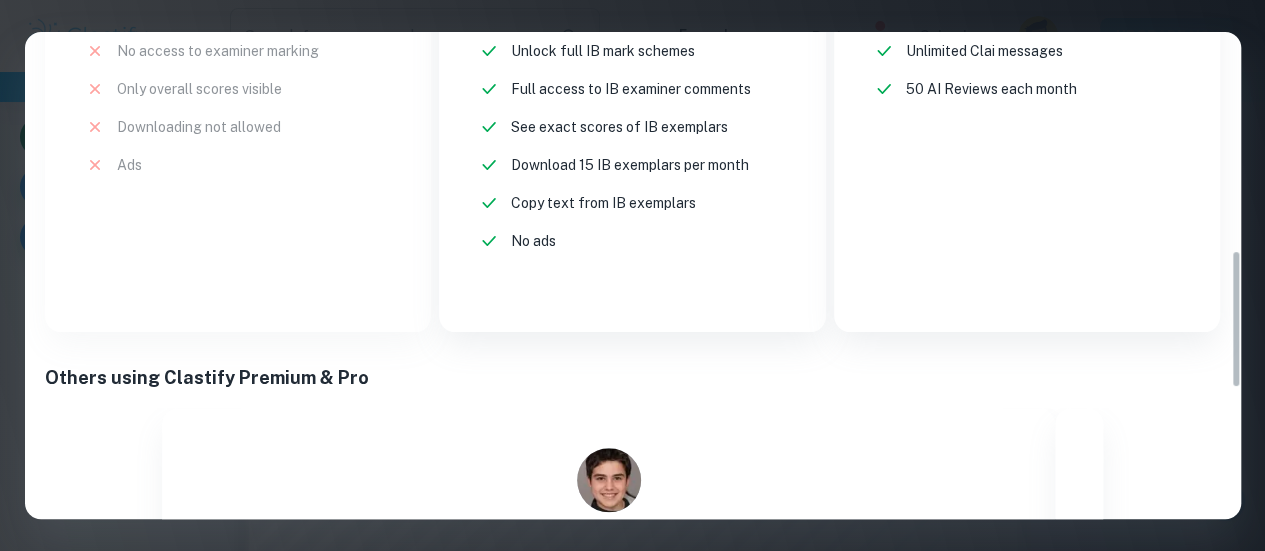 scroll, scrollTop: 769, scrollLeft: 0, axis: vertical 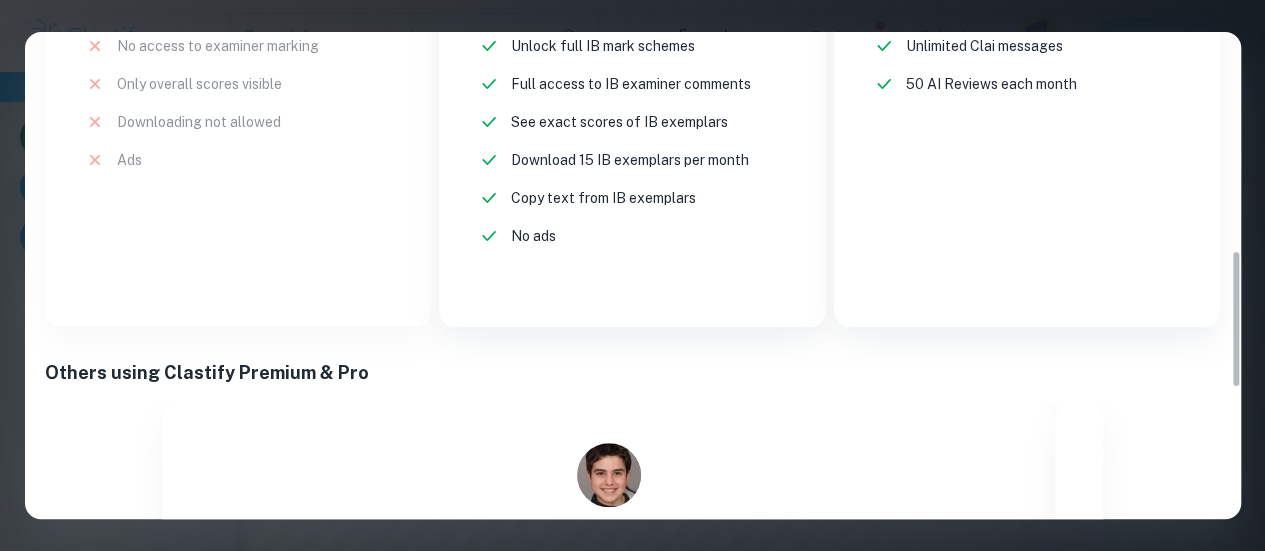 click on "Free $ 0 /mo Our basic plan with limited features Current Plan Limited access to exemplars New! No access to examiner marking New! Only overall scores visible New! Downloading not allowed New! Ads New!" at bounding box center (234, 13) 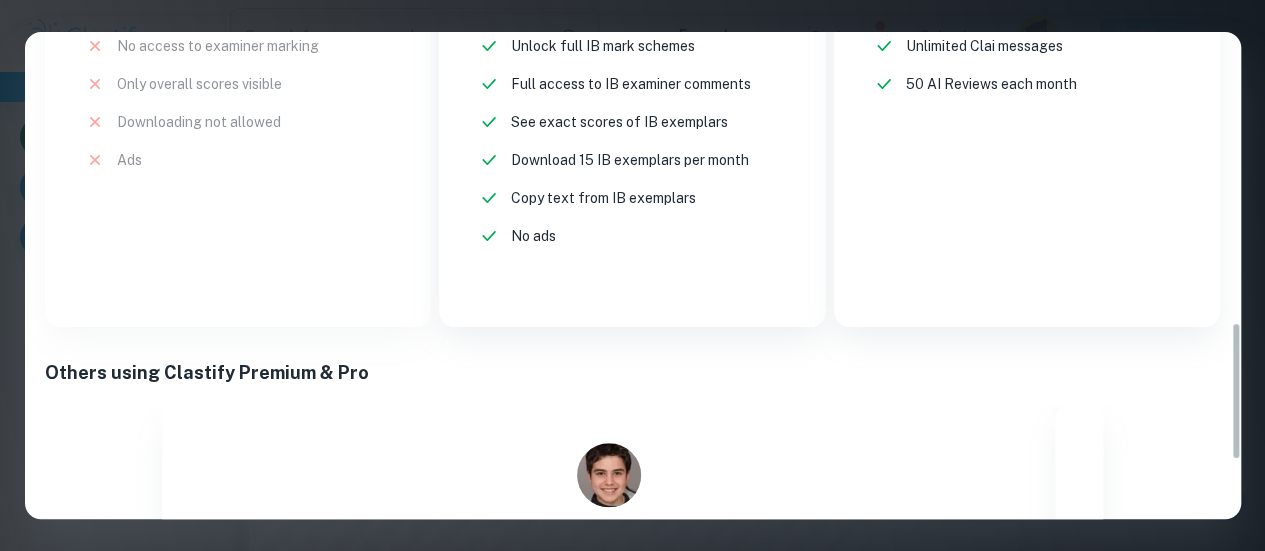 scroll, scrollTop: 1229, scrollLeft: 0, axis: vertical 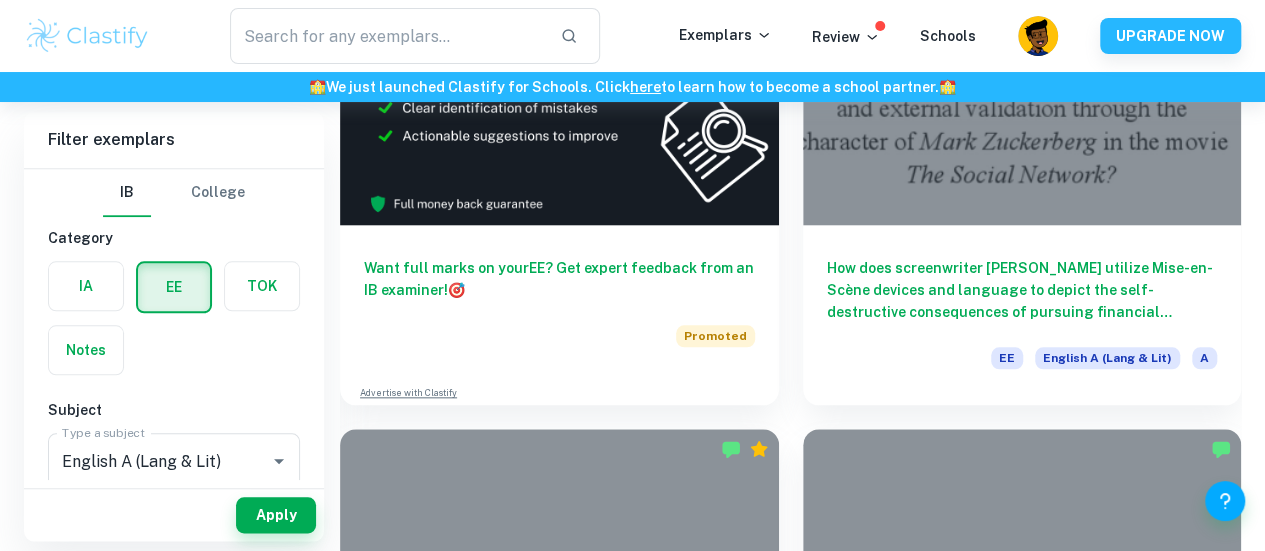click at bounding box center (1022, 1121) 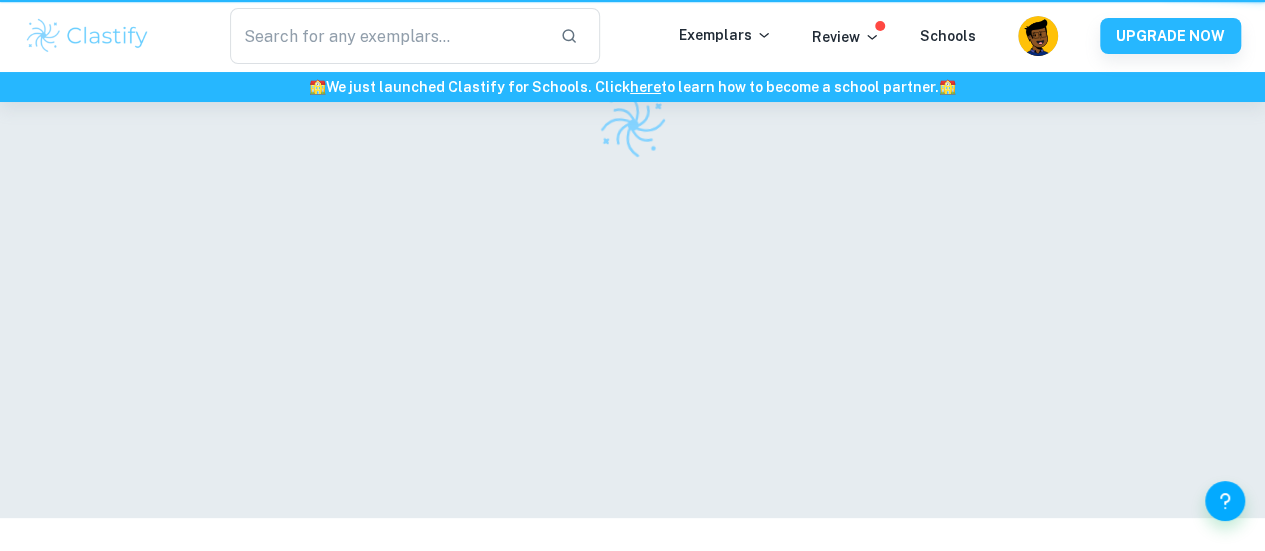 scroll, scrollTop: 0, scrollLeft: 0, axis: both 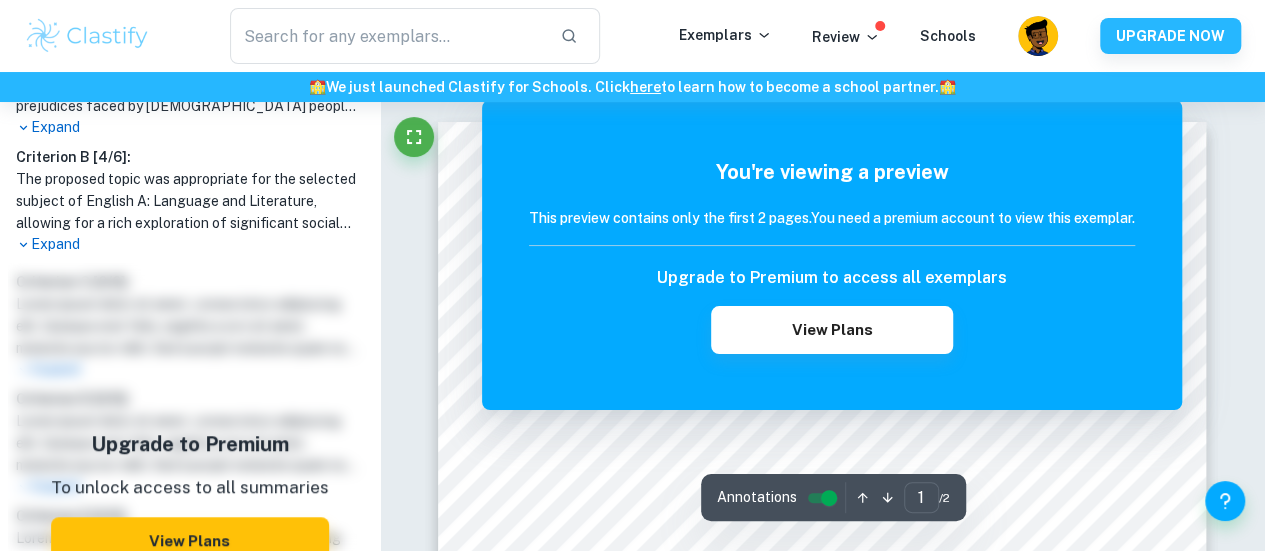 click at bounding box center [862, 497] 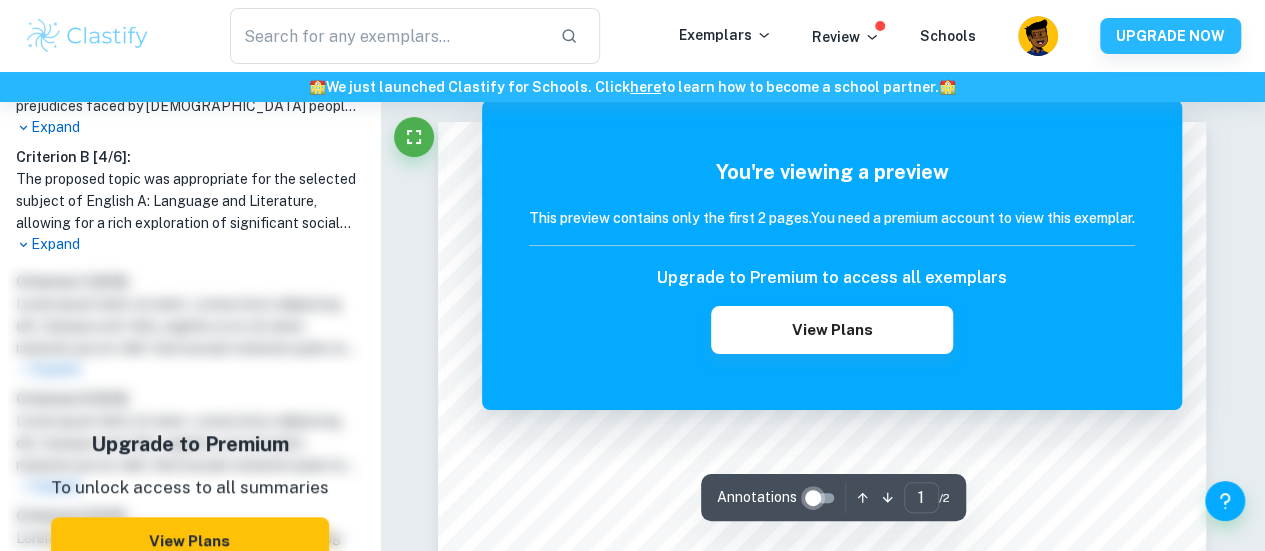 click at bounding box center [813, 498] 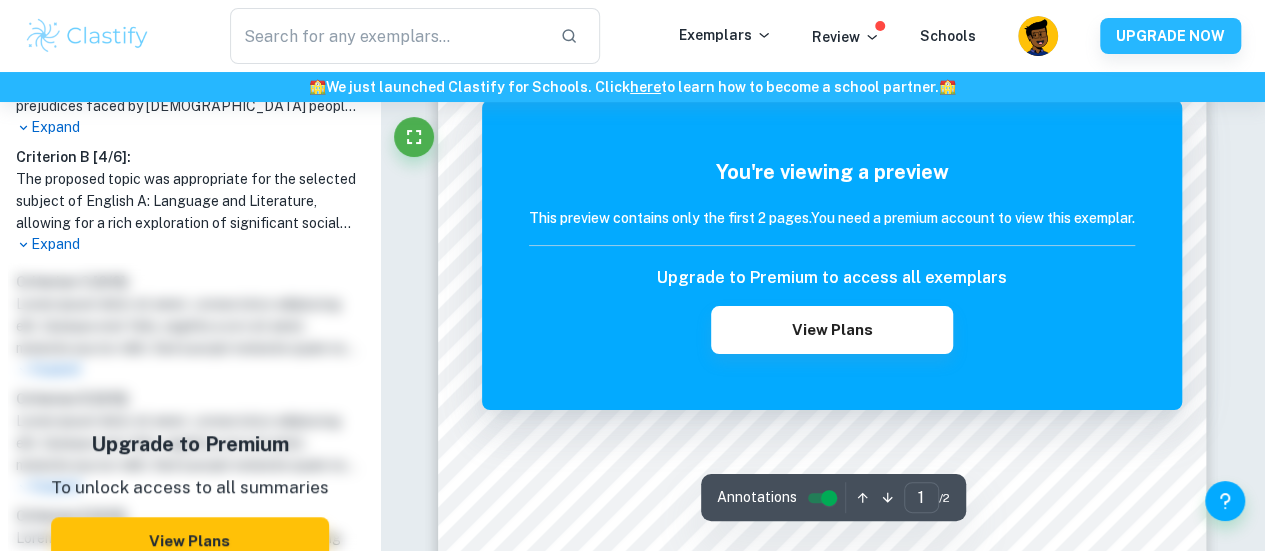 scroll, scrollTop: 0, scrollLeft: 0, axis: both 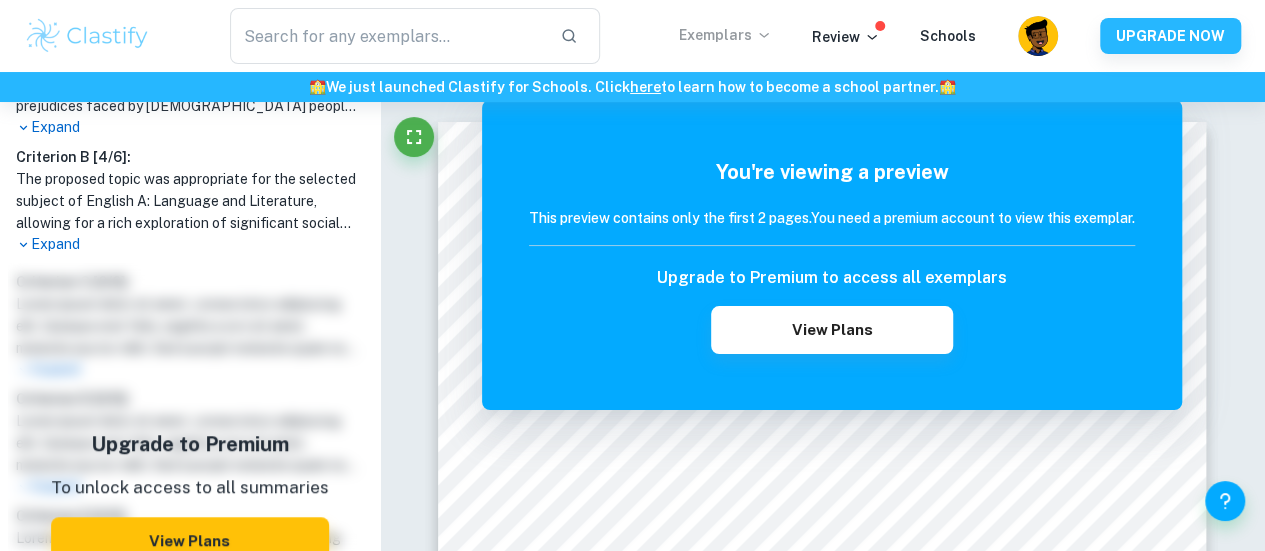 click on "Exemplars" at bounding box center (725, 35) 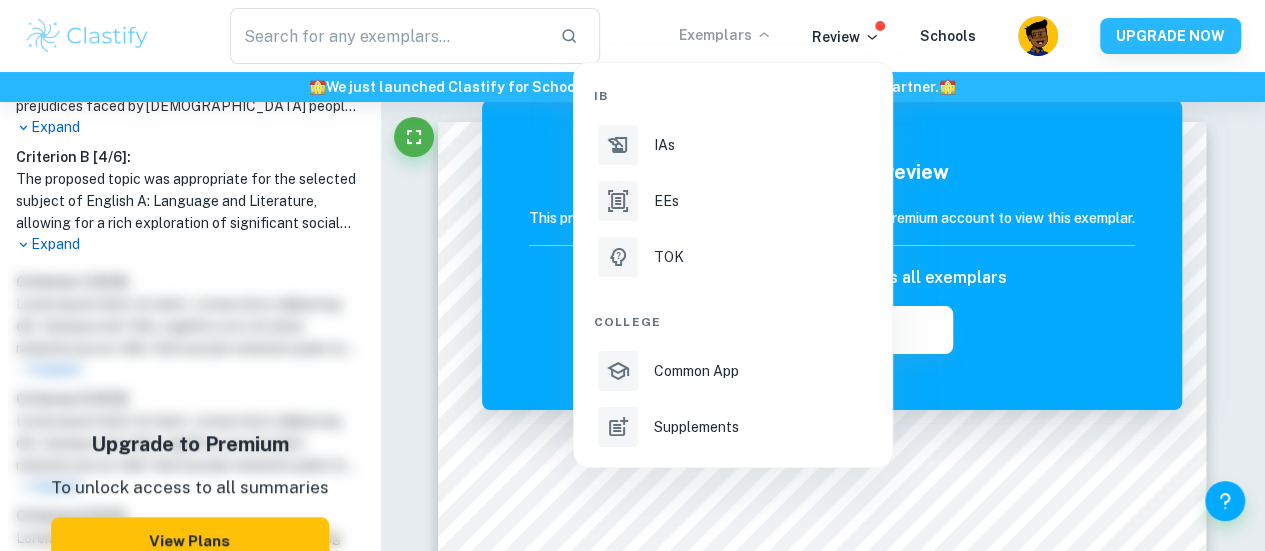 click at bounding box center (632, 275) 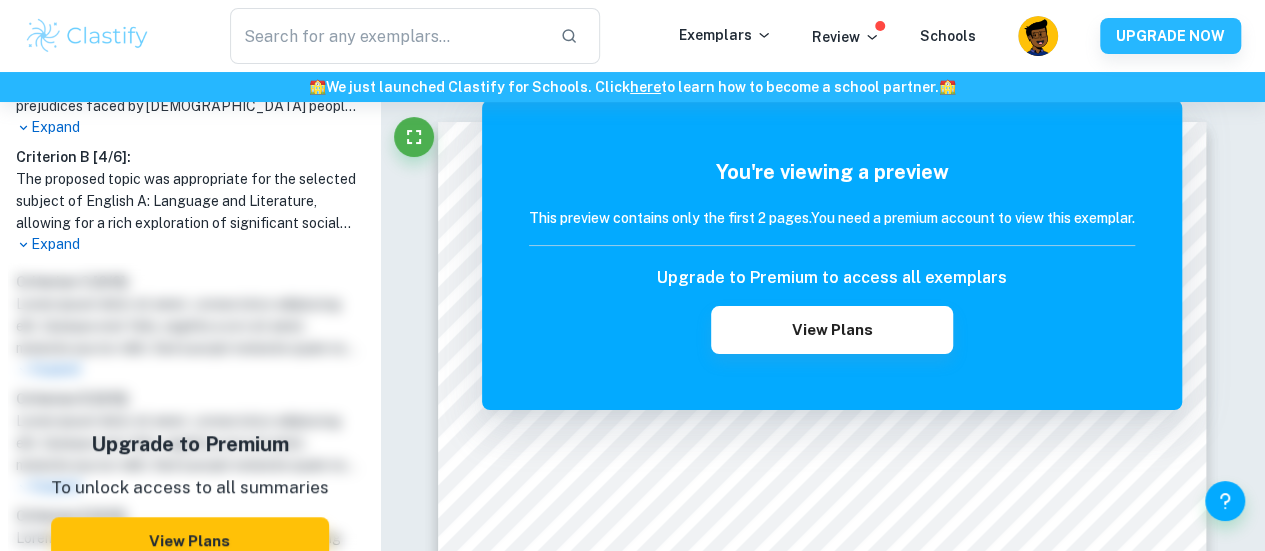 click on "Exemplars" at bounding box center [745, 36] 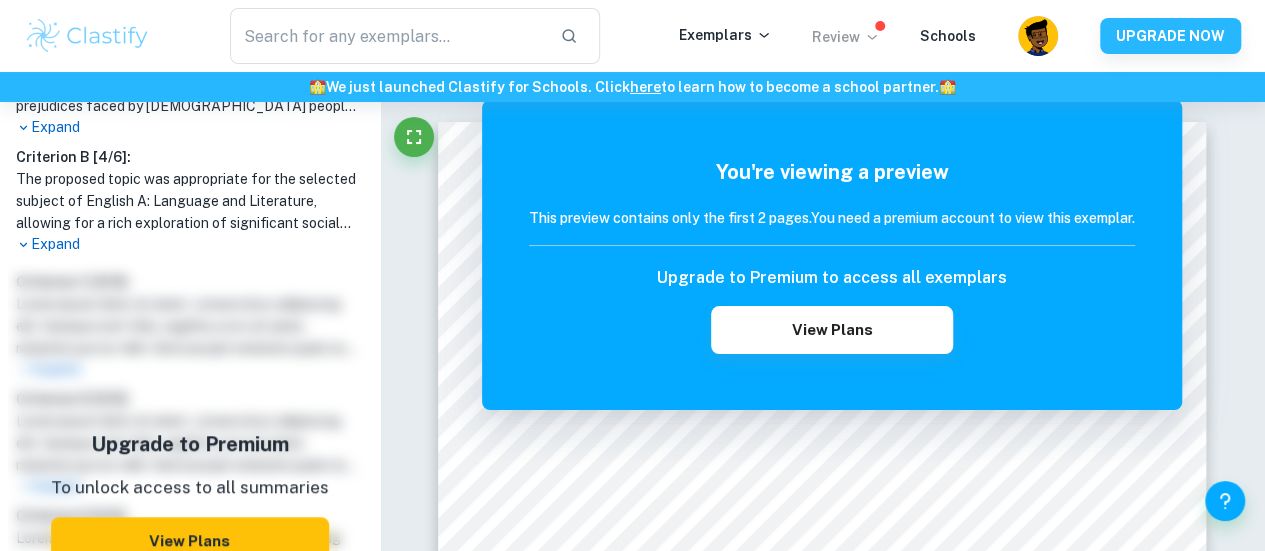 click on "Review" at bounding box center [846, 37] 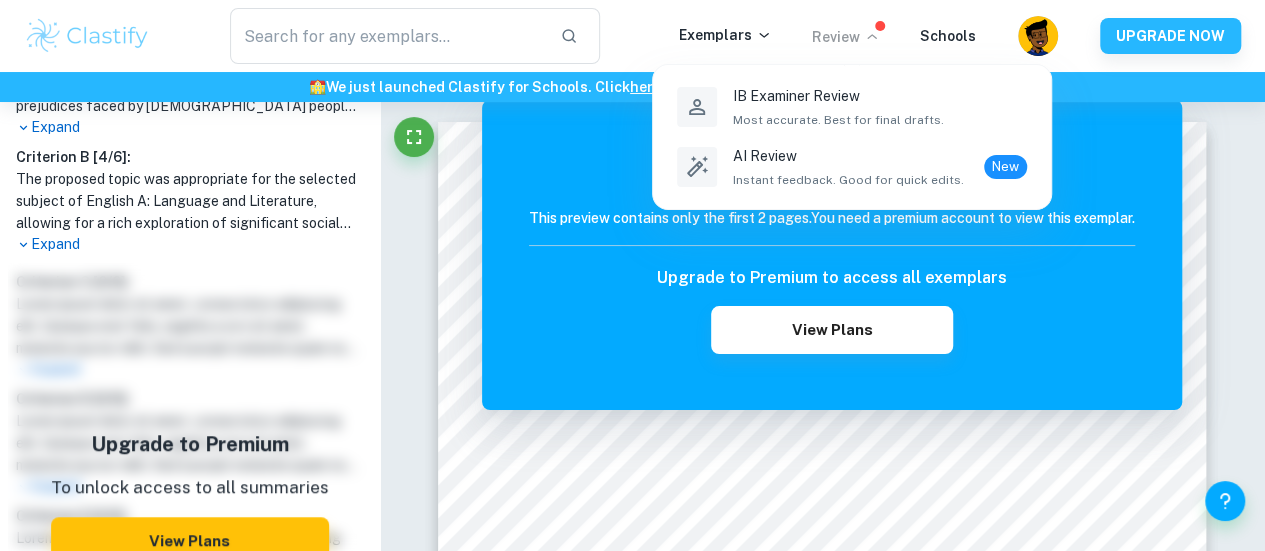 click at bounding box center (632, 275) 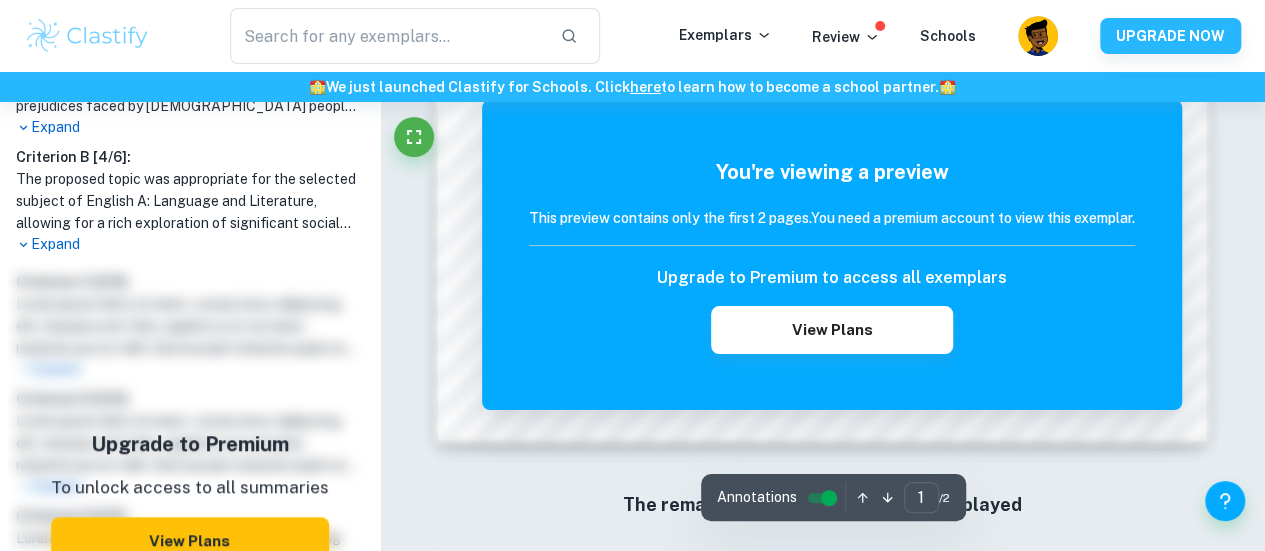 scroll, scrollTop: 1680, scrollLeft: 0, axis: vertical 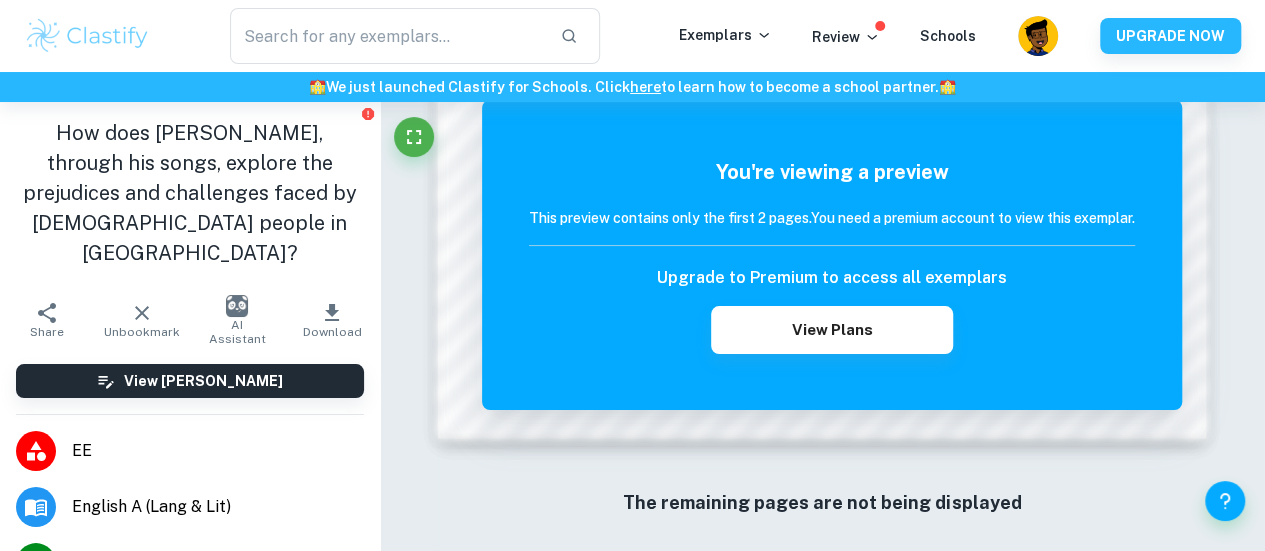 click 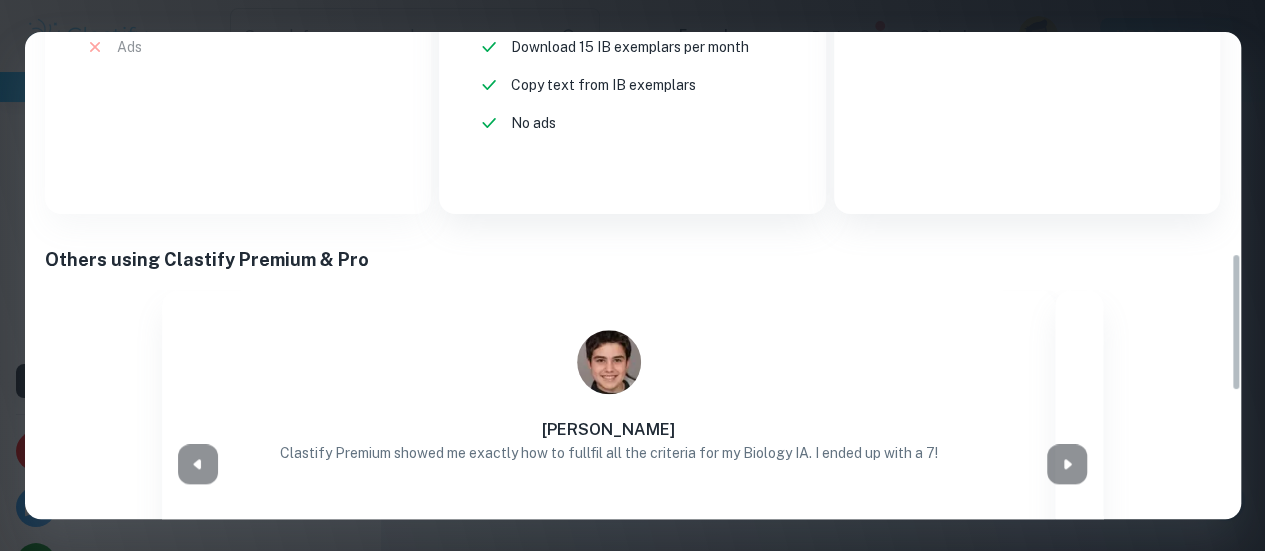 scroll, scrollTop: 1229, scrollLeft: 0, axis: vertical 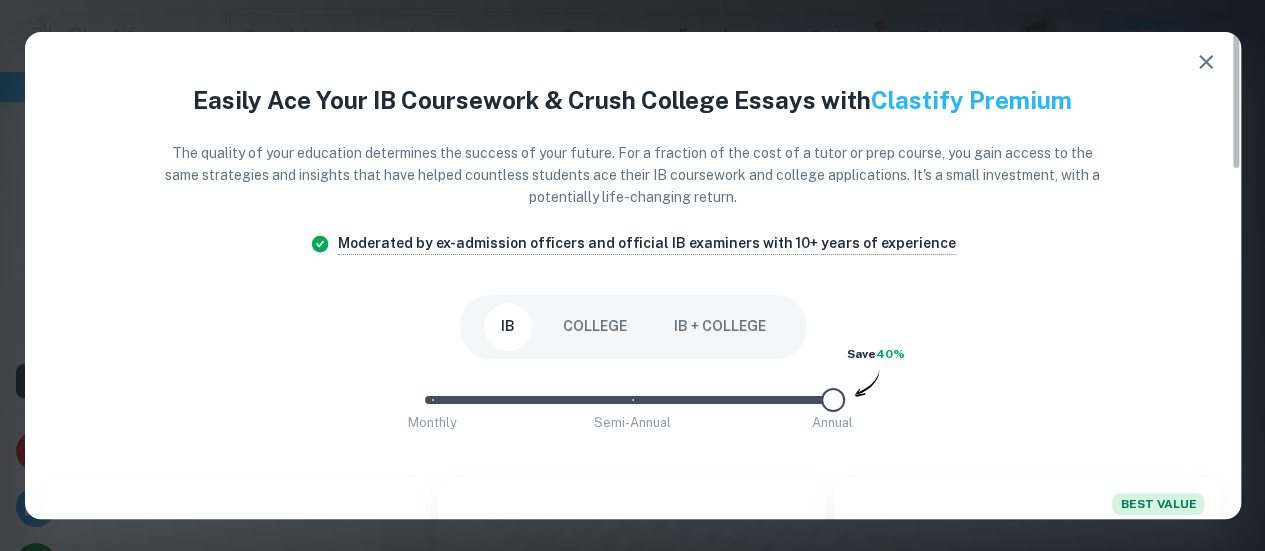 click at bounding box center [1206, 62] 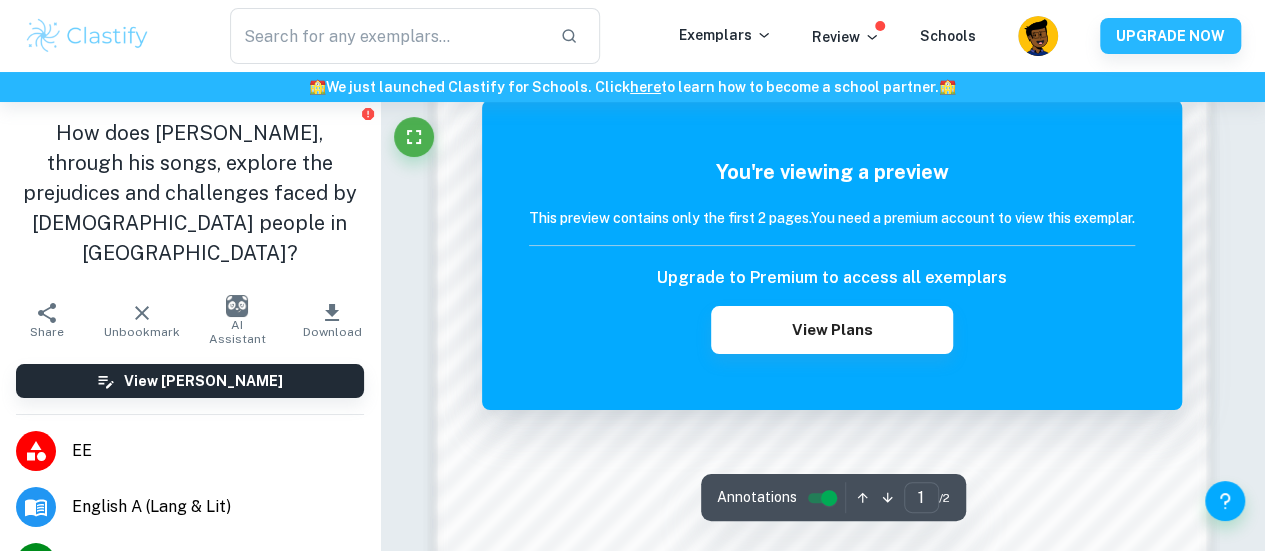scroll, scrollTop: 1210, scrollLeft: 0, axis: vertical 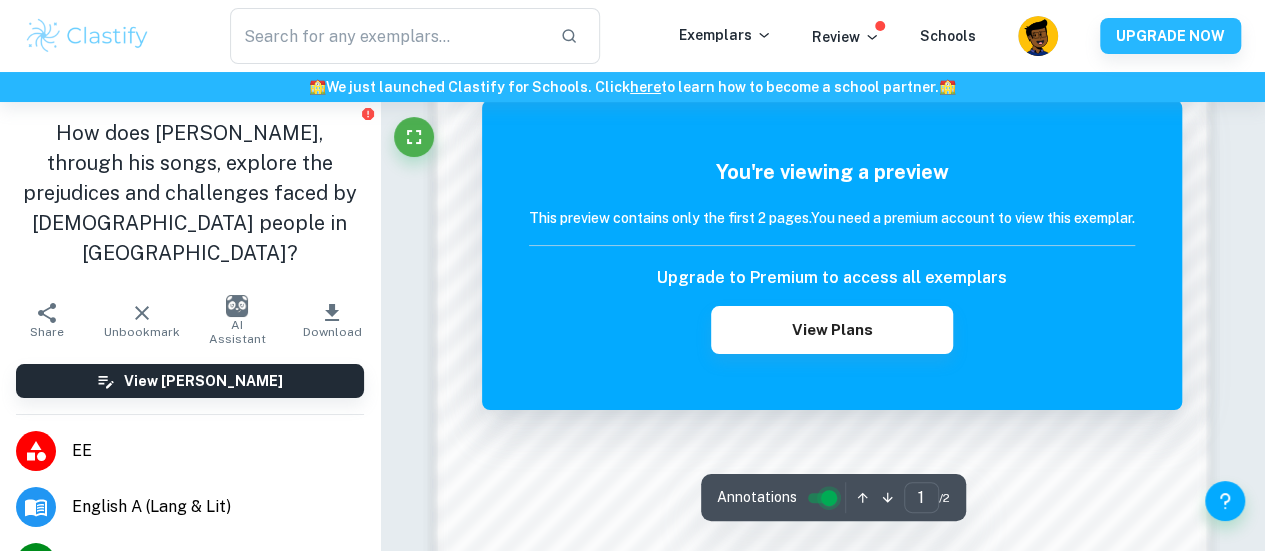 click at bounding box center [829, 498] 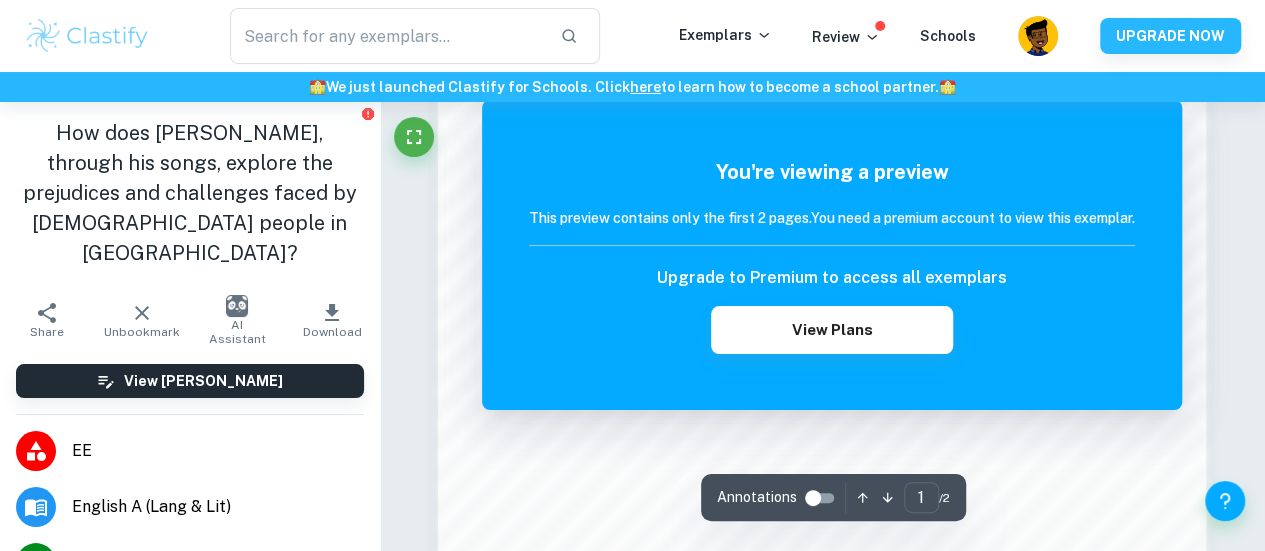 scroll, scrollTop: 1452, scrollLeft: 0, axis: vertical 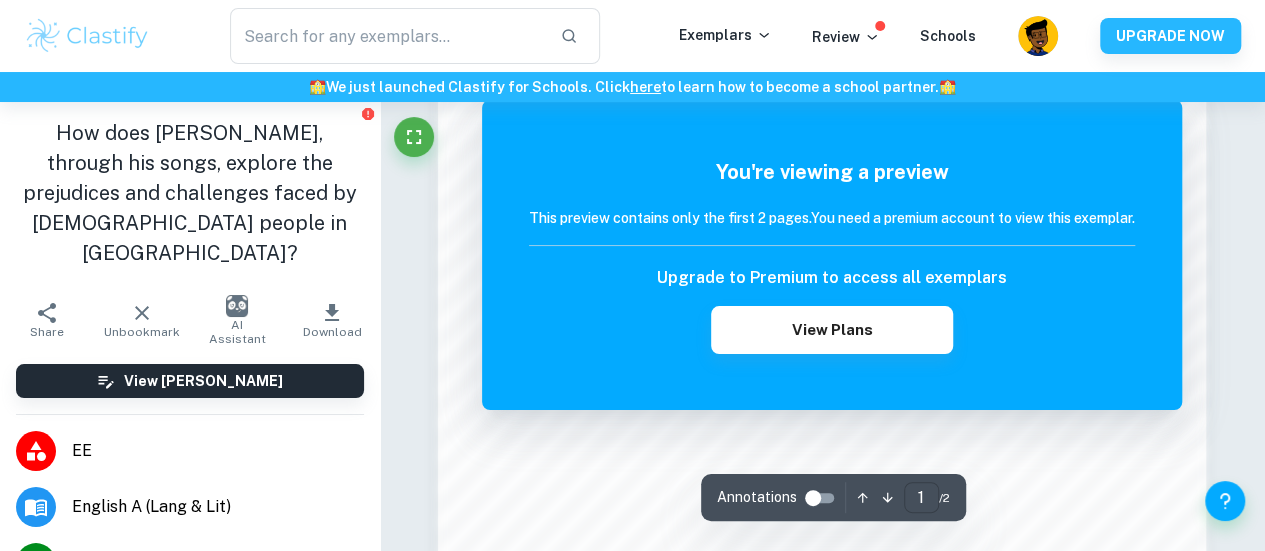 click on "1" at bounding box center (921, 497) 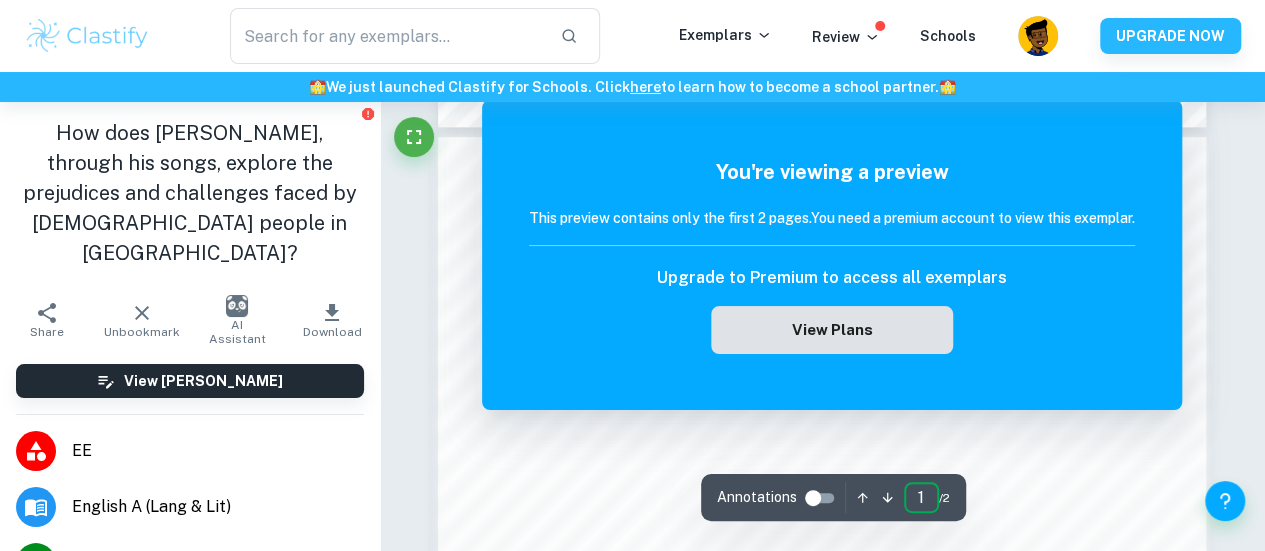 scroll, scrollTop: 996, scrollLeft: 0, axis: vertical 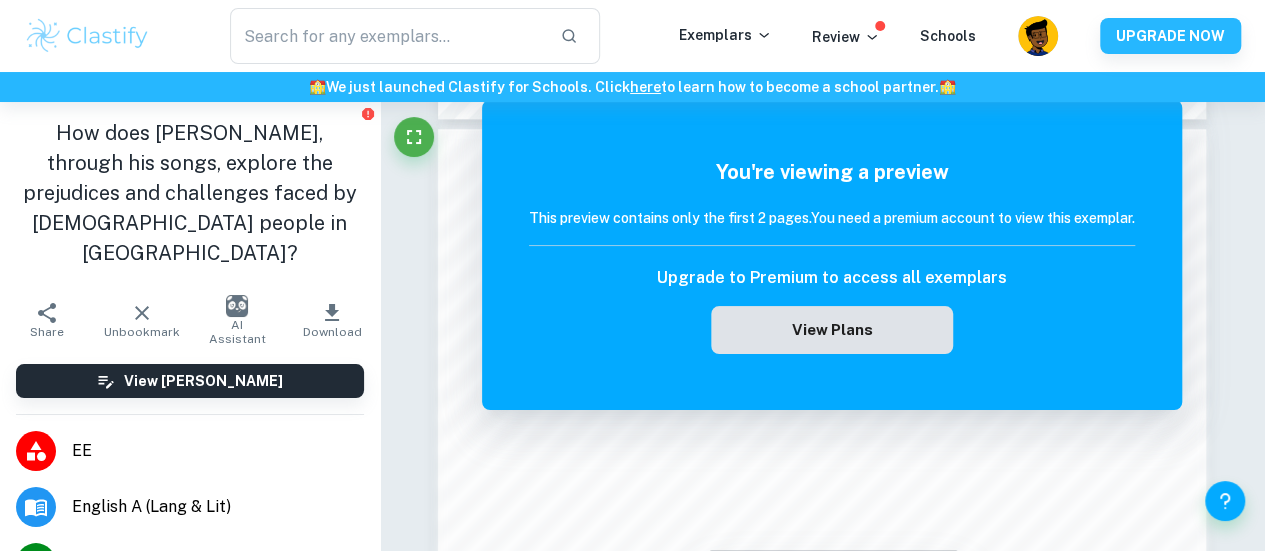 type on "2" 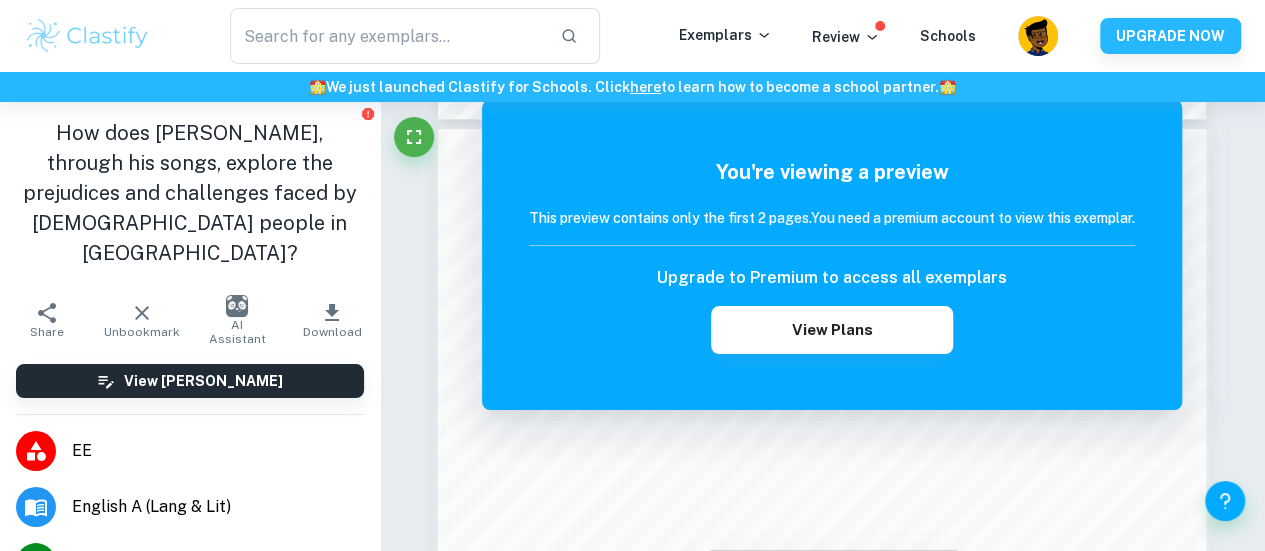click on "EE" at bounding box center (218, 451) 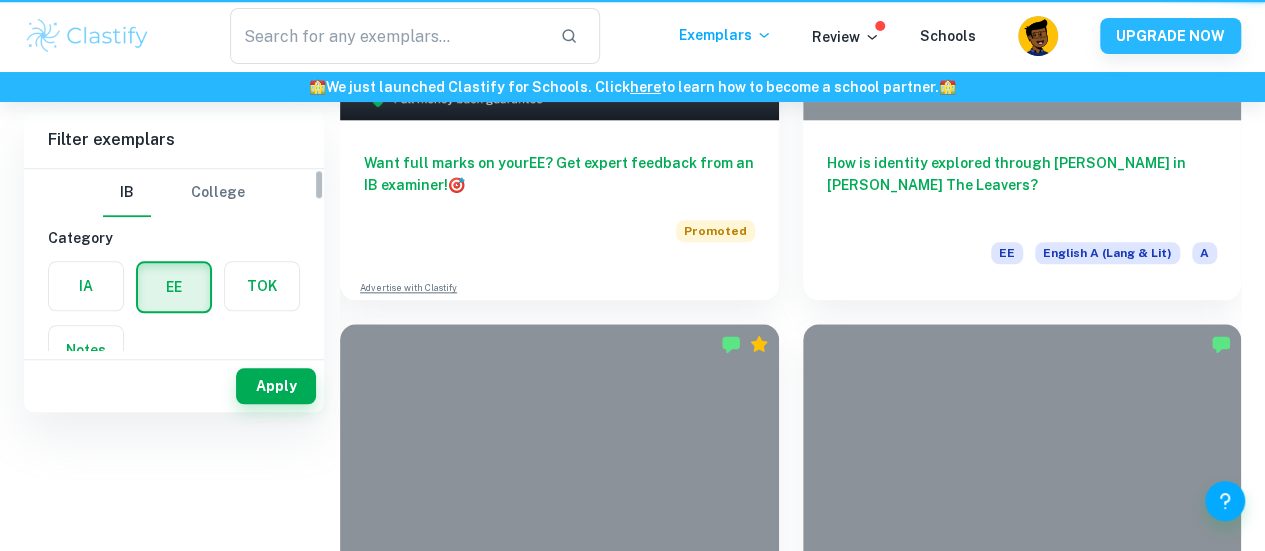 scroll, scrollTop: 0, scrollLeft: 0, axis: both 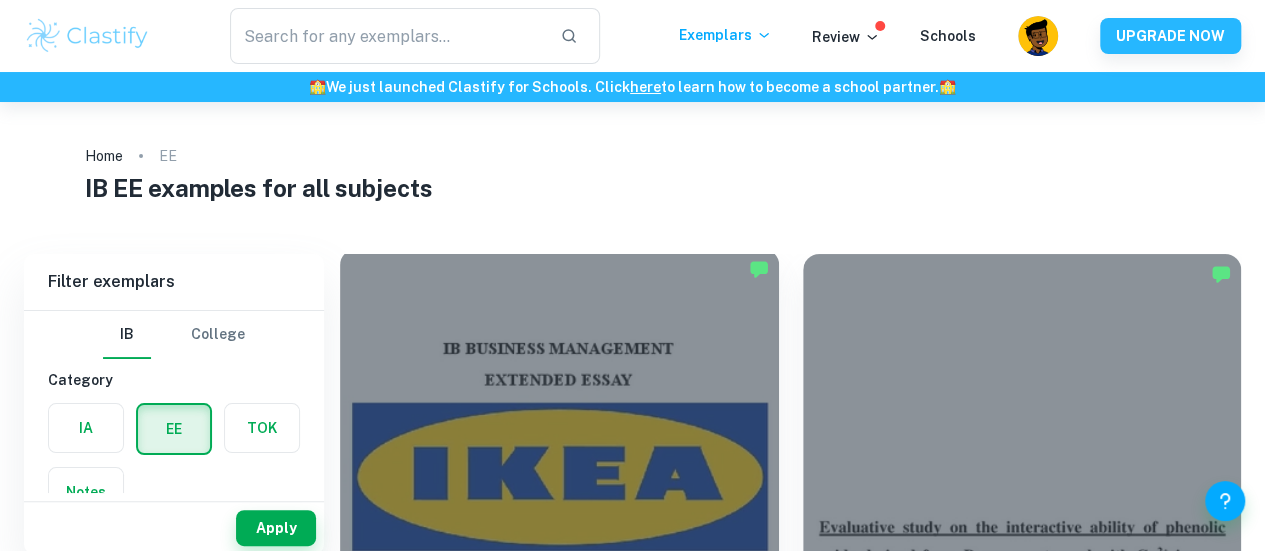 click at bounding box center (559, 413) 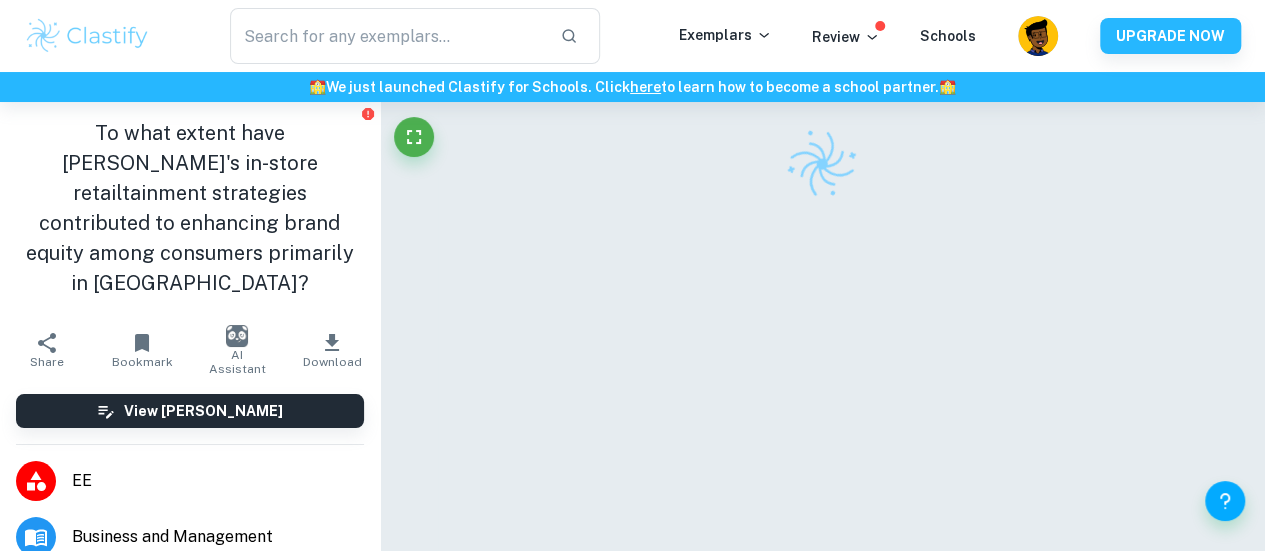 scroll, scrollTop: 64, scrollLeft: 0, axis: vertical 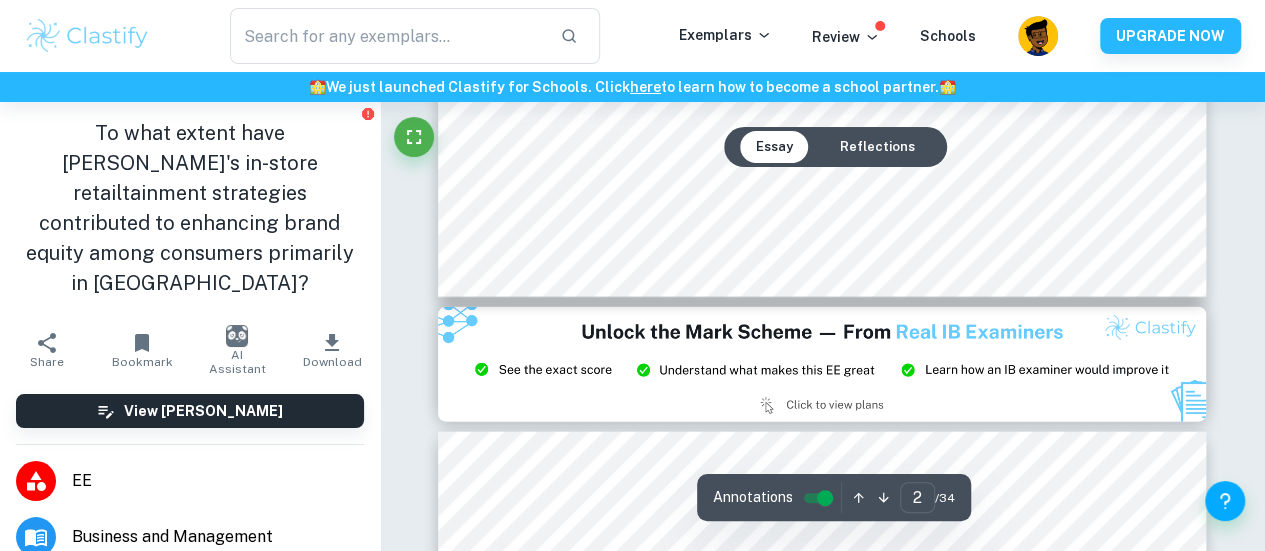 type on "3" 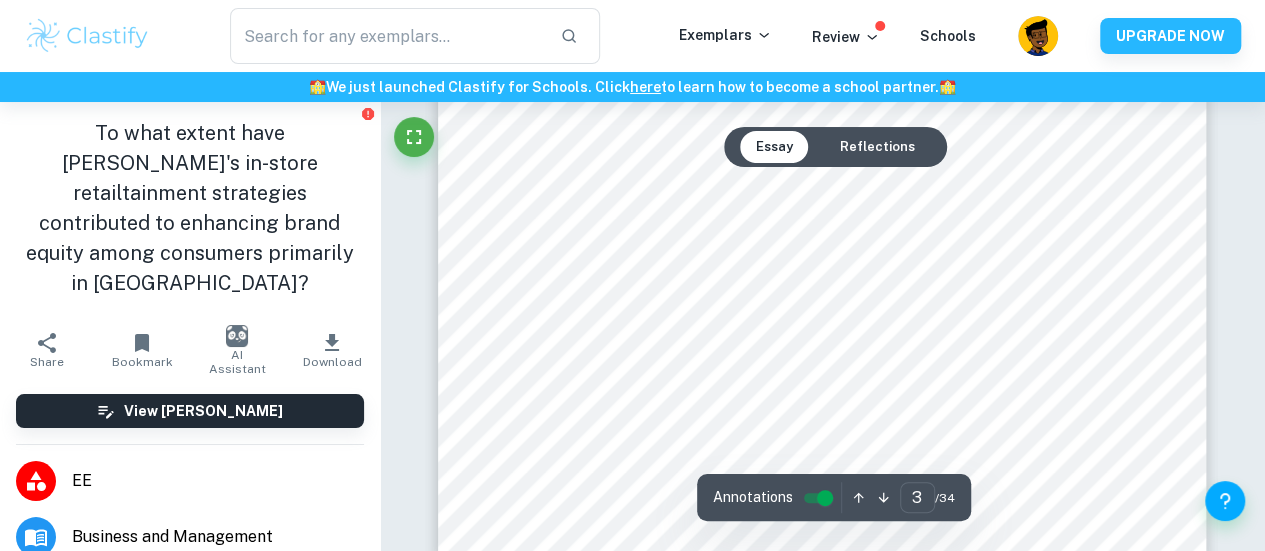 scroll, scrollTop: 3090, scrollLeft: 0, axis: vertical 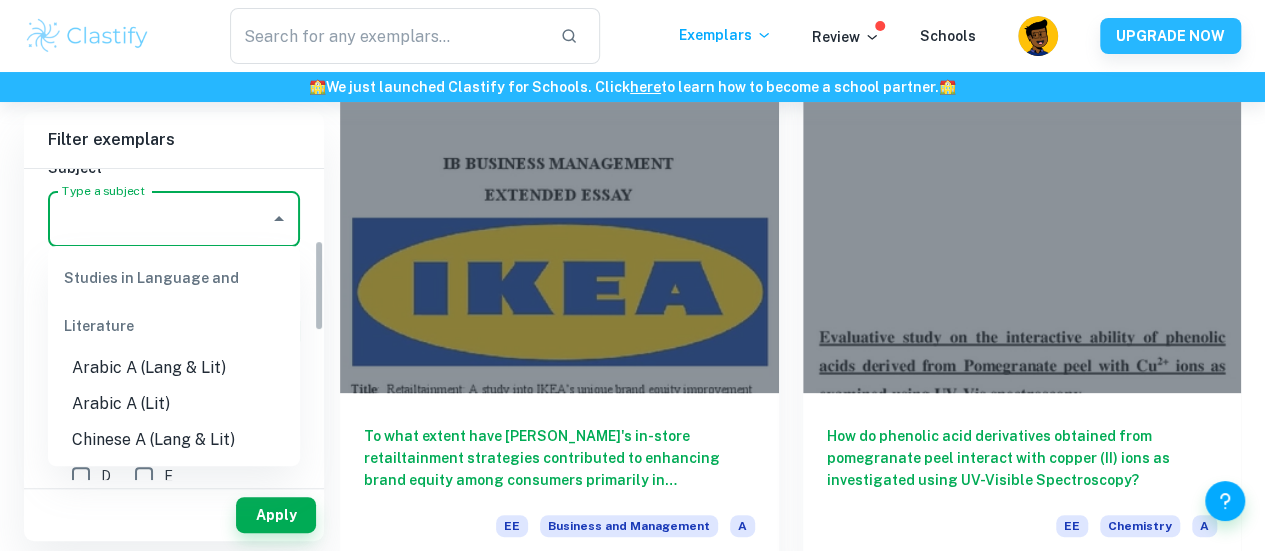 click on "Type a subject" at bounding box center [159, 219] 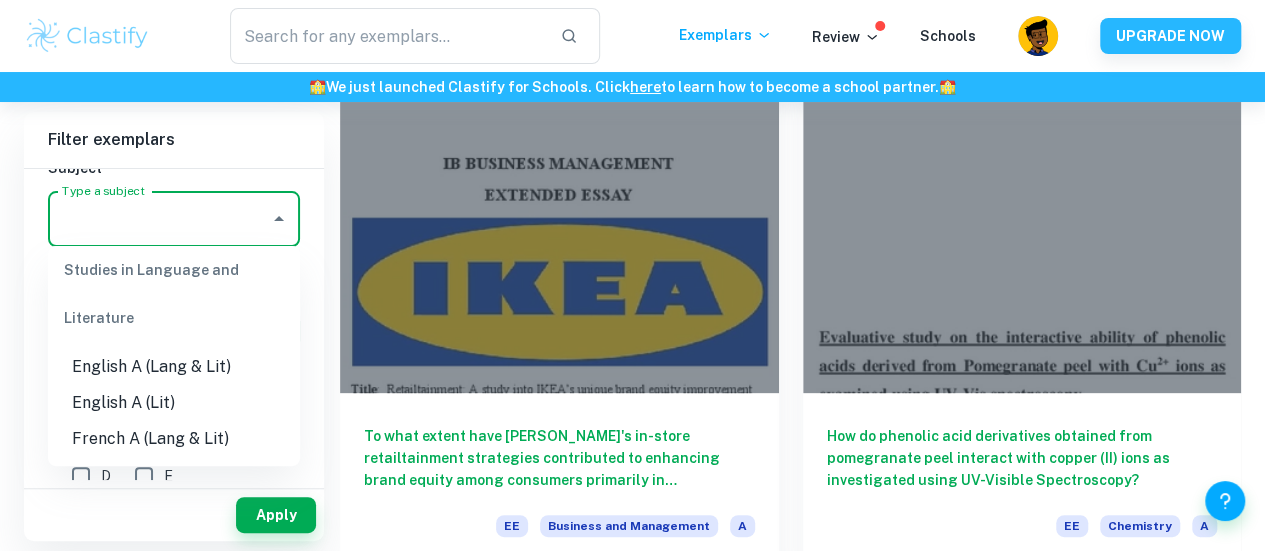 scroll, scrollTop: 221, scrollLeft: 0, axis: vertical 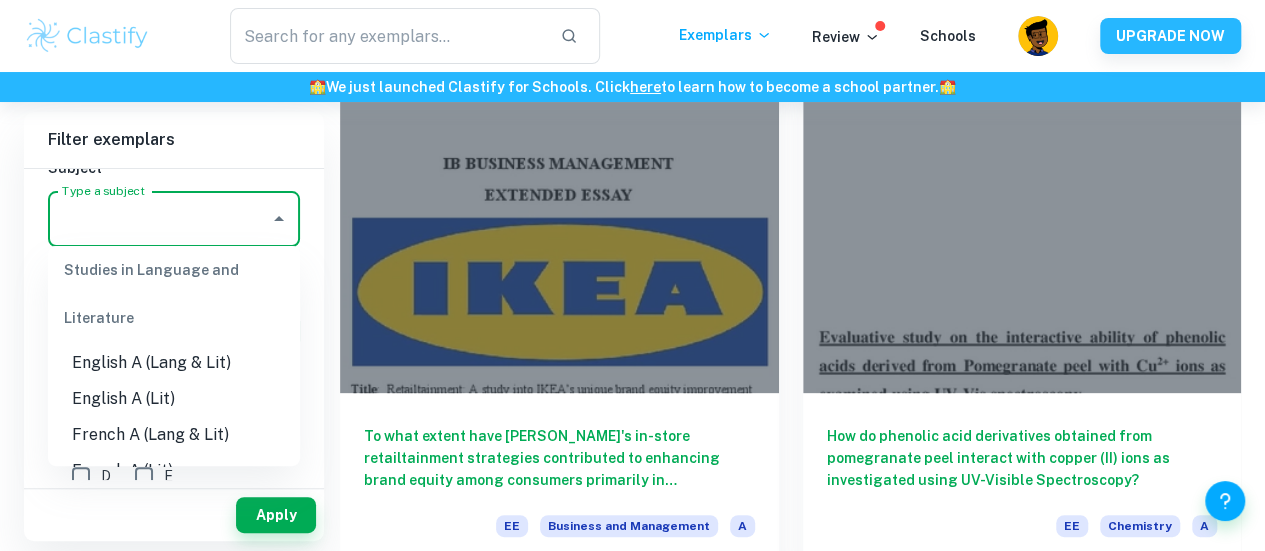 click on "English A (Lang & Lit)" at bounding box center [174, 363] 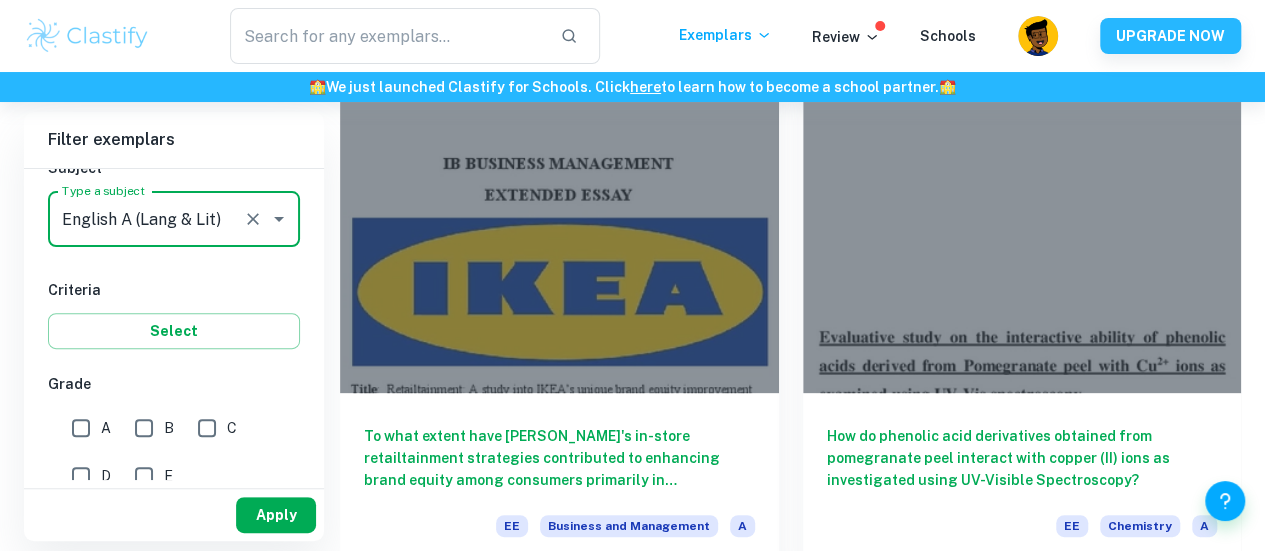 click on "Apply" at bounding box center [276, 515] 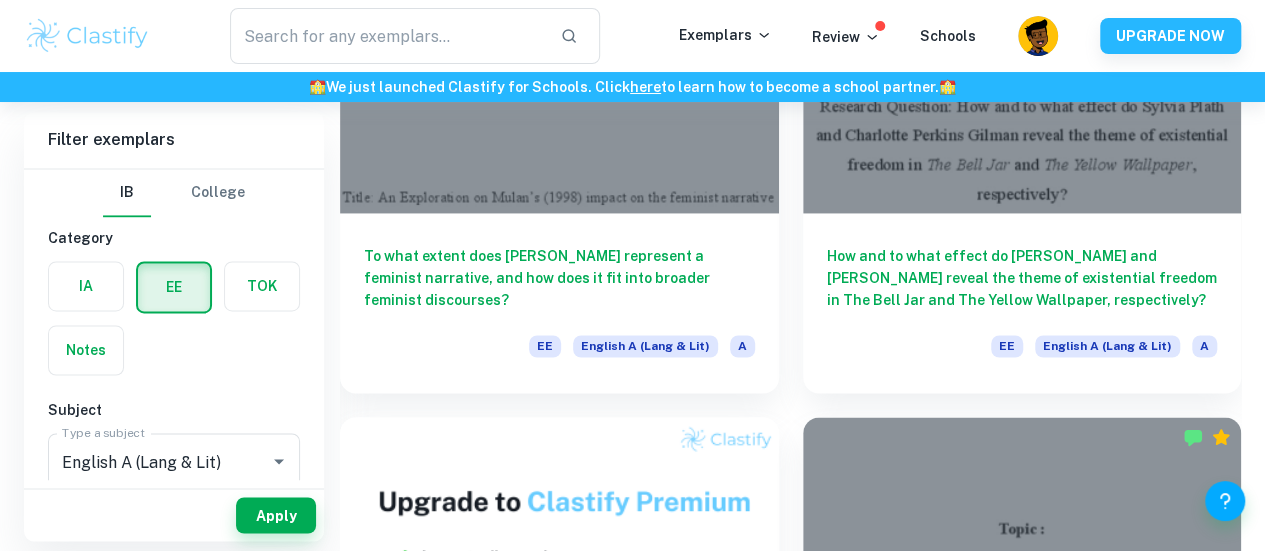 scroll, scrollTop: 1437, scrollLeft: 0, axis: vertical 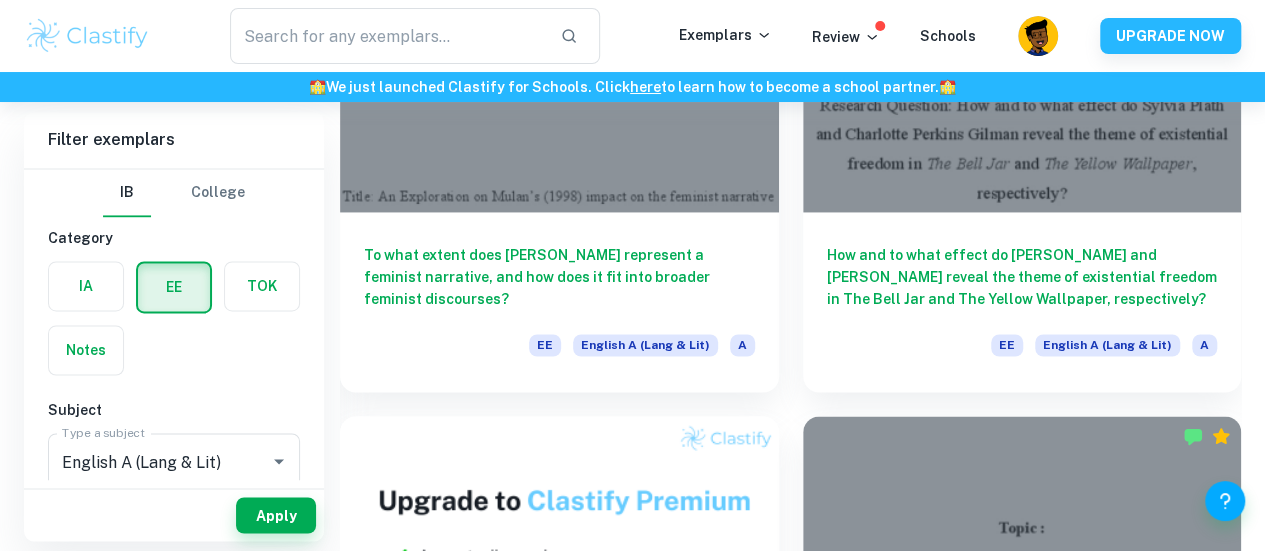 click at bounding box center (1022, 1108) 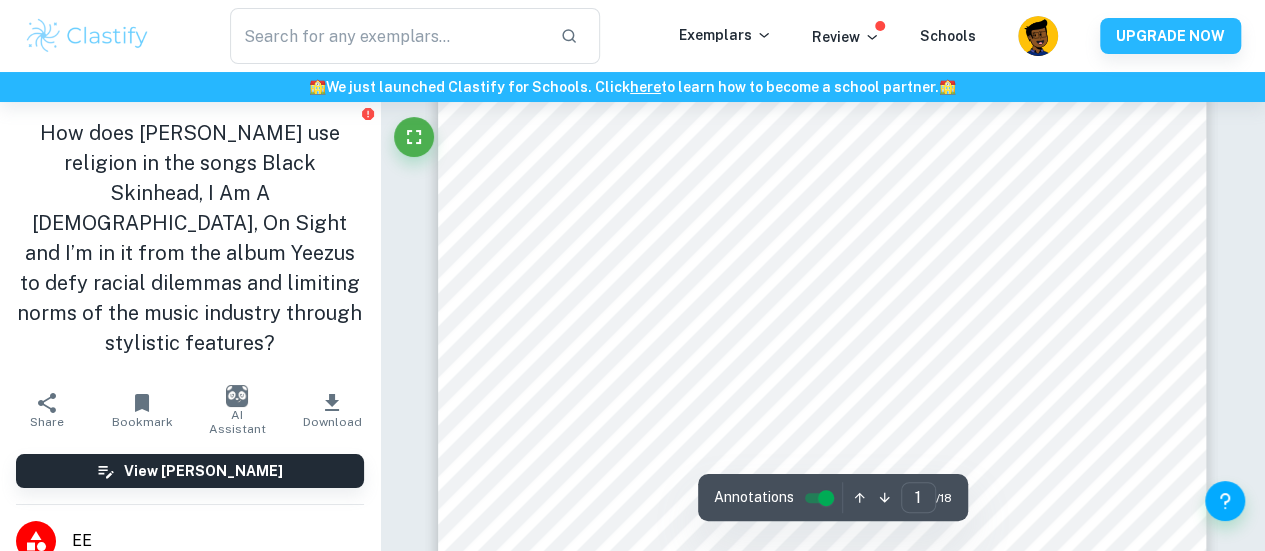 scroll, scrollTop: 556, scrollLeft: 0, axis: vertical 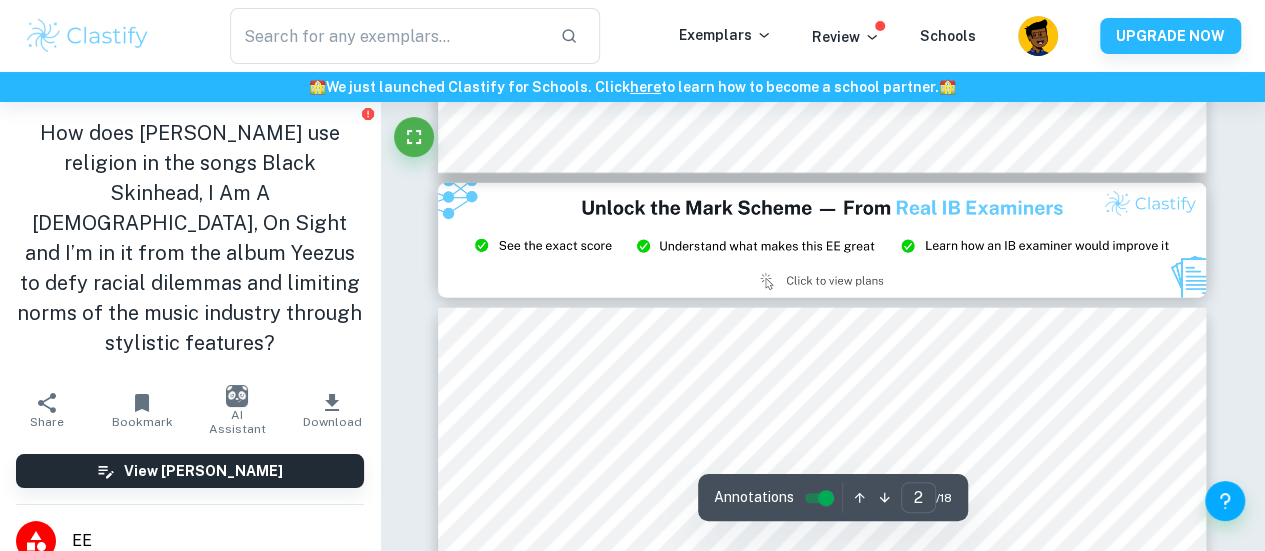 type on "3" 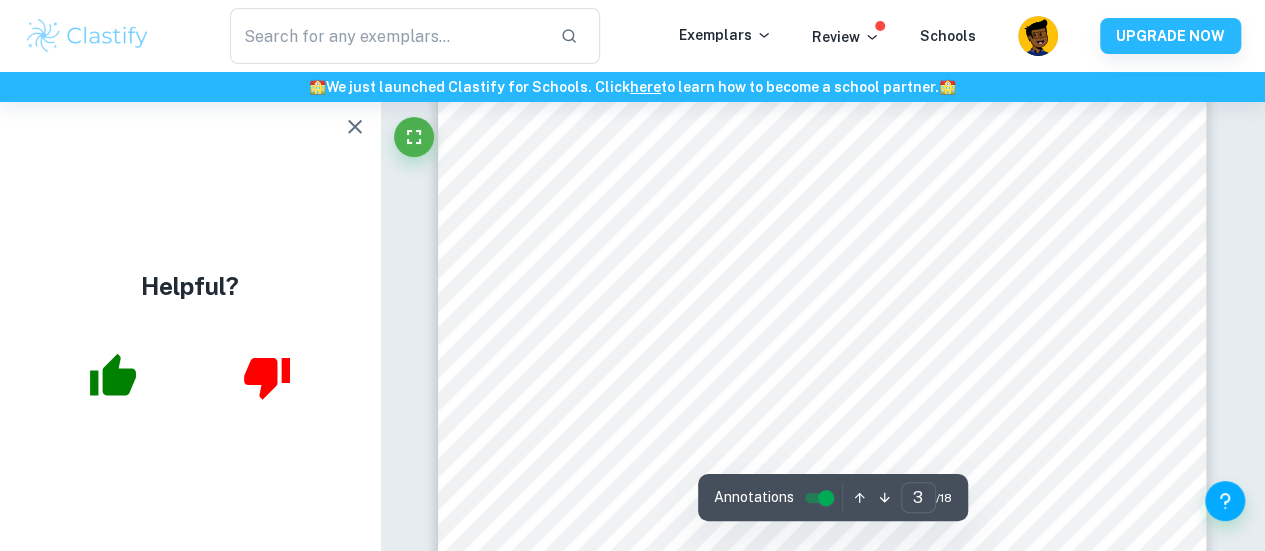 scroll, scrollTop: 2615, scrollLeft: 0, axis: vertical 